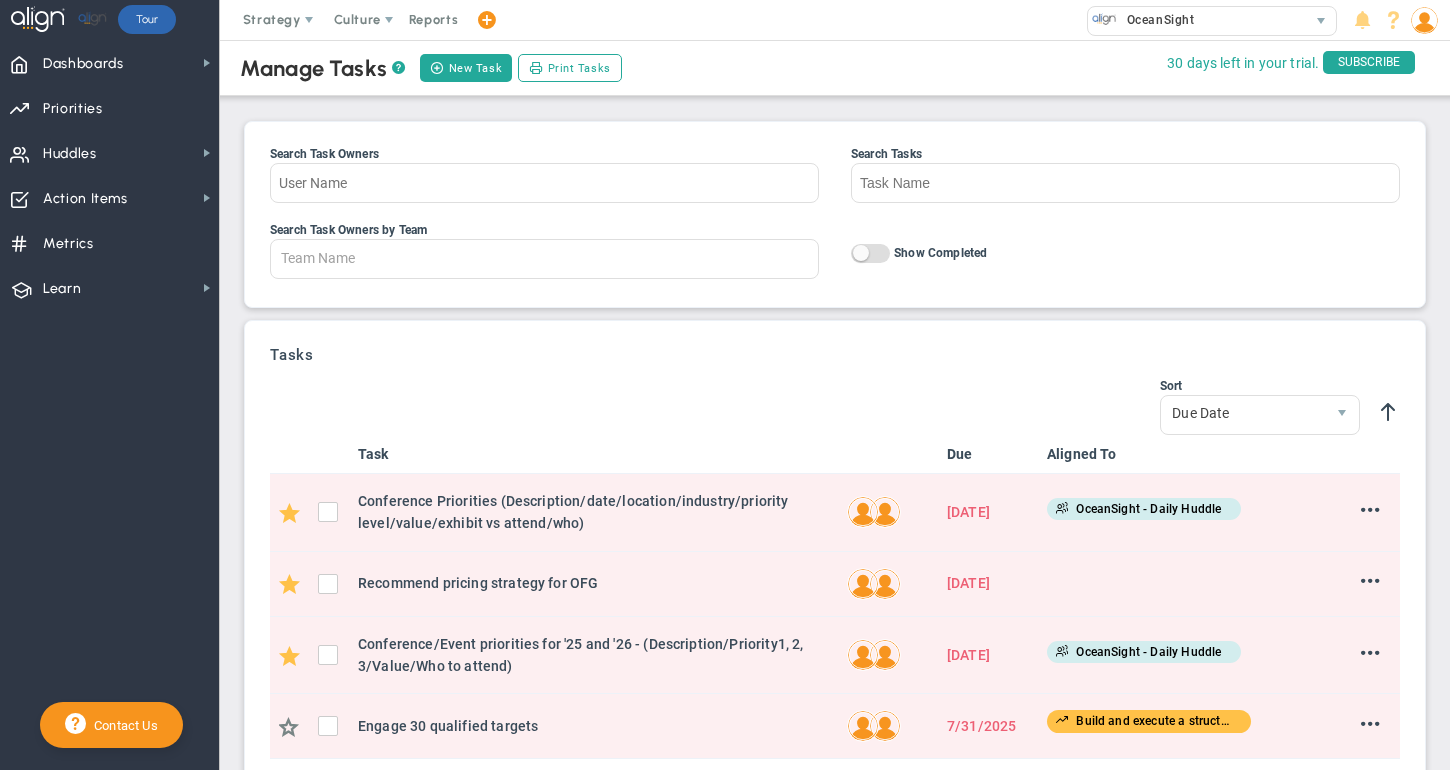 scroll, scrollTop: 0, scrollLeft: 0, axis: both 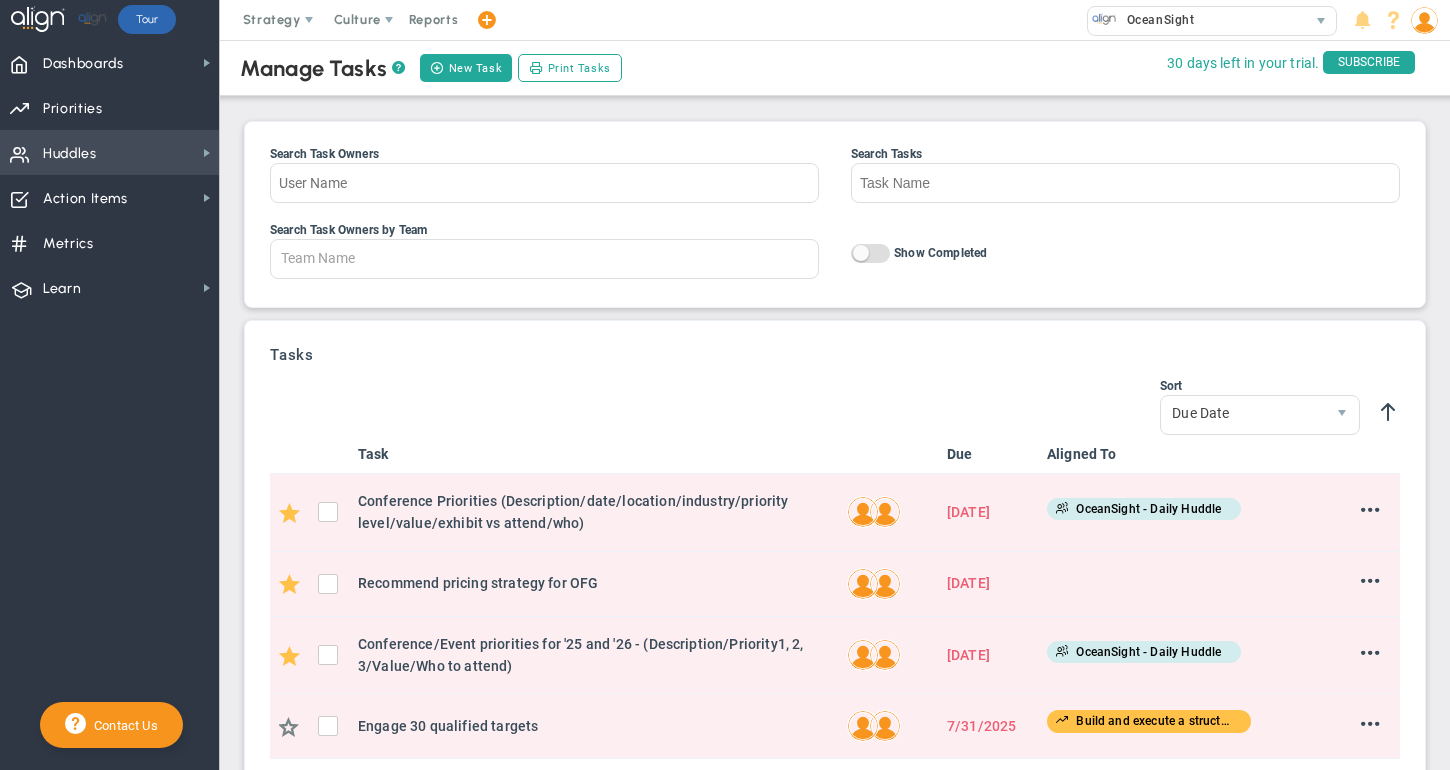 click on "Huddles Huddles" at bounding box center [109, 152] 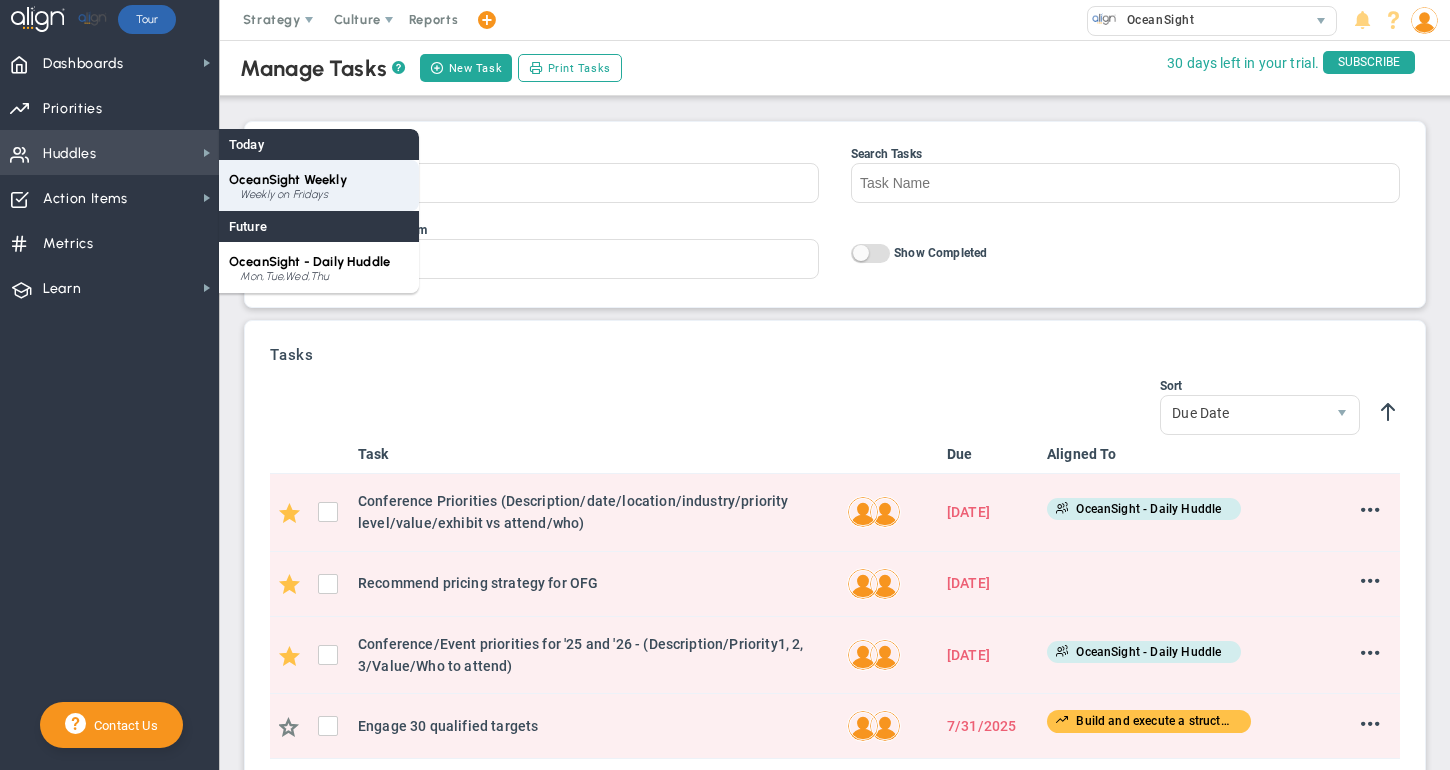 click on "Weekly on Fridays" at bounding box center (324, 195) 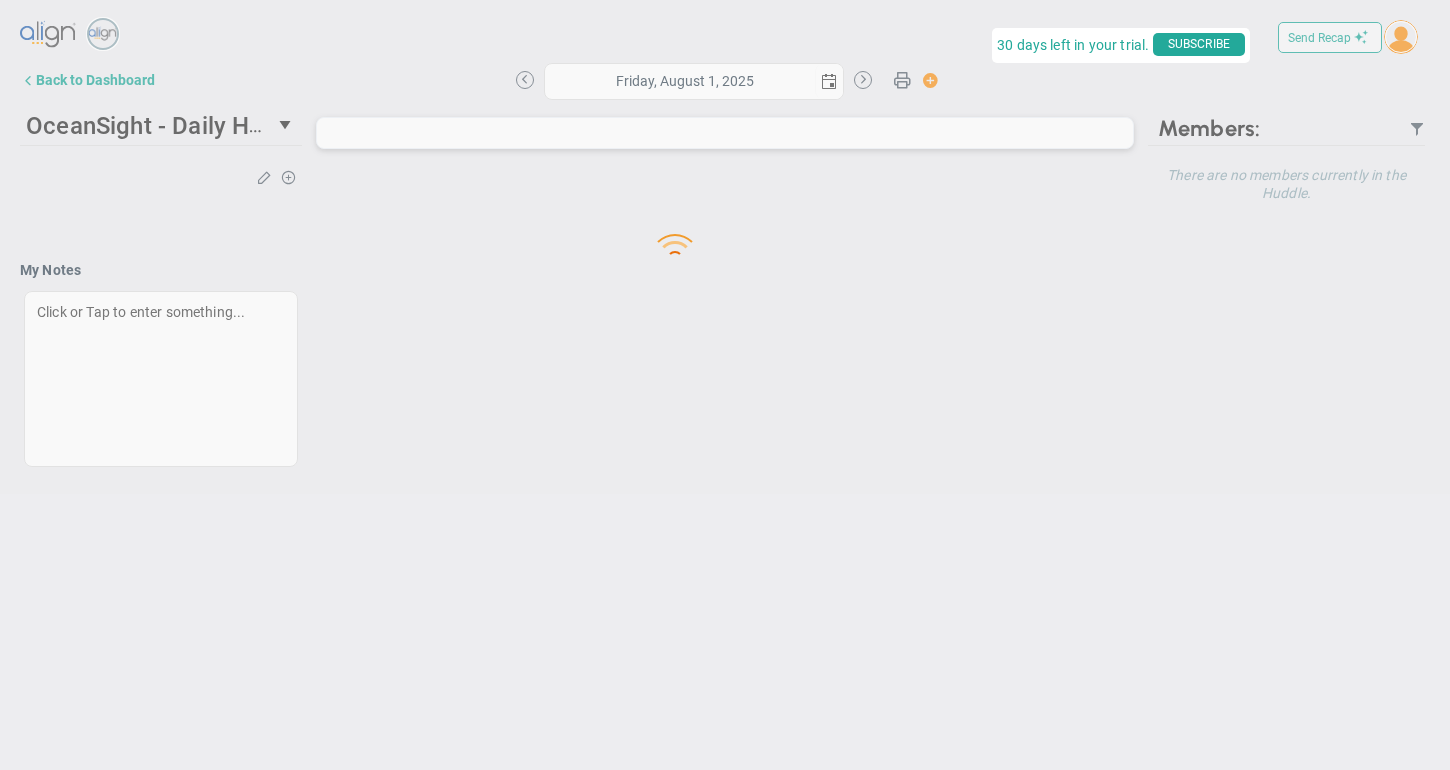 type on "Friday, August 1, 2025" 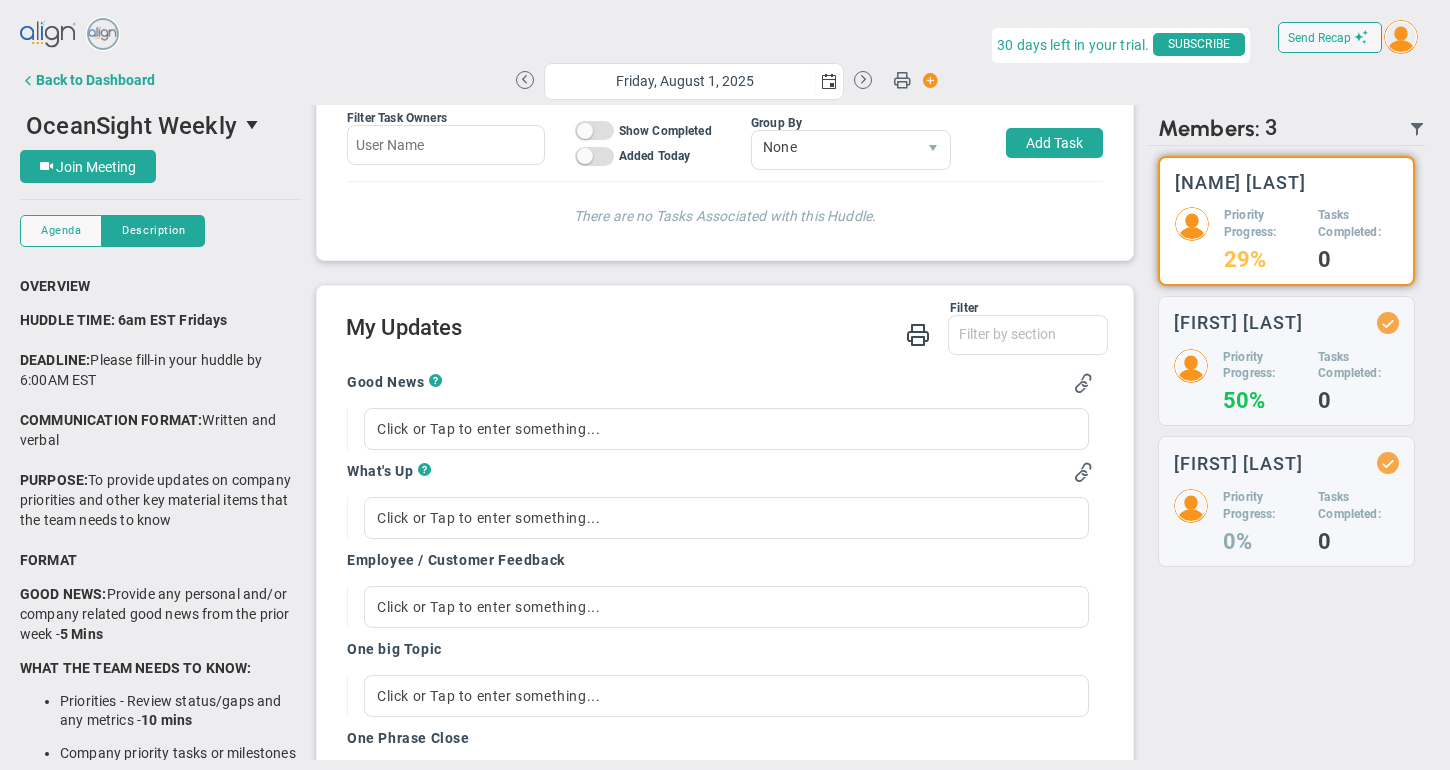 scroll, scrollTop: 179, scrollLeft: 0, axis: vertical 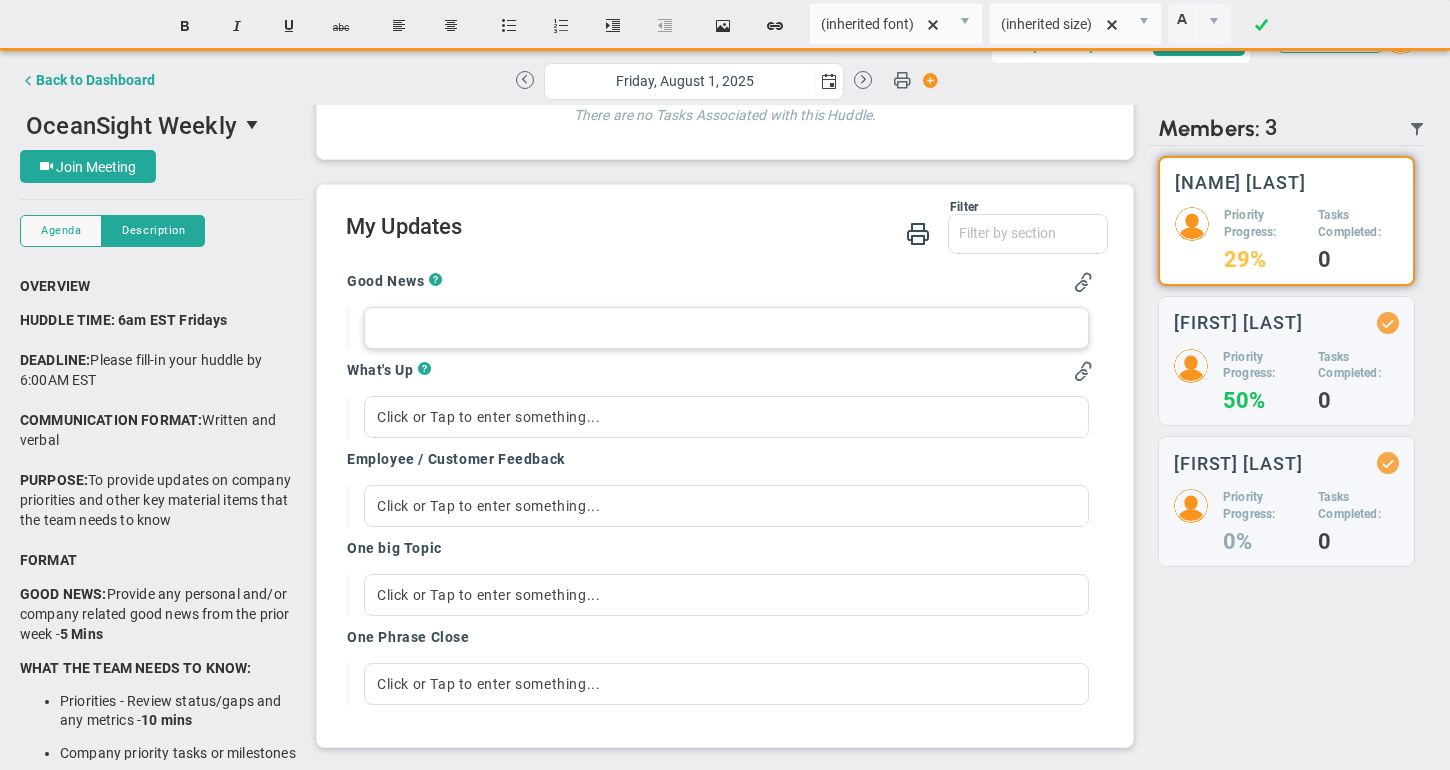 click at bounding box center [726, 328] 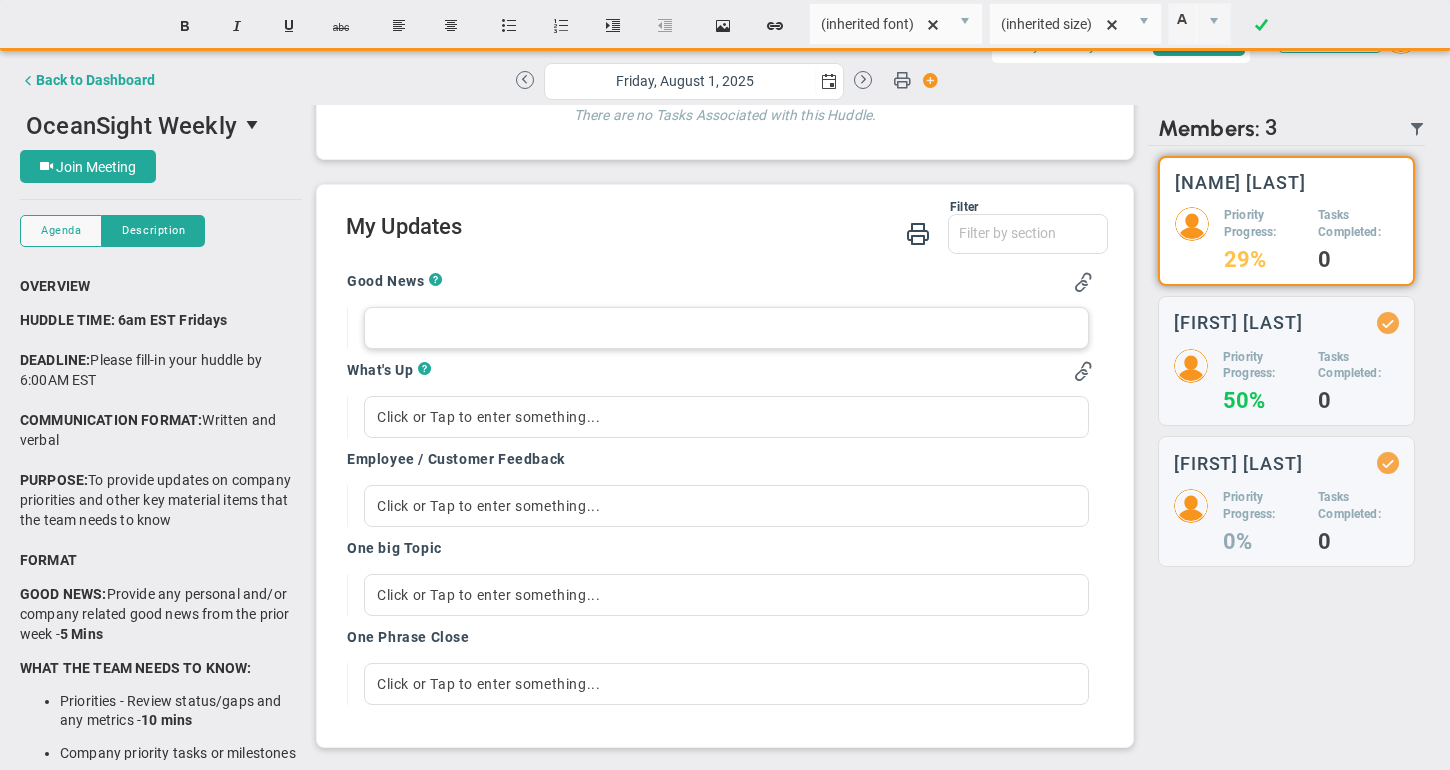type 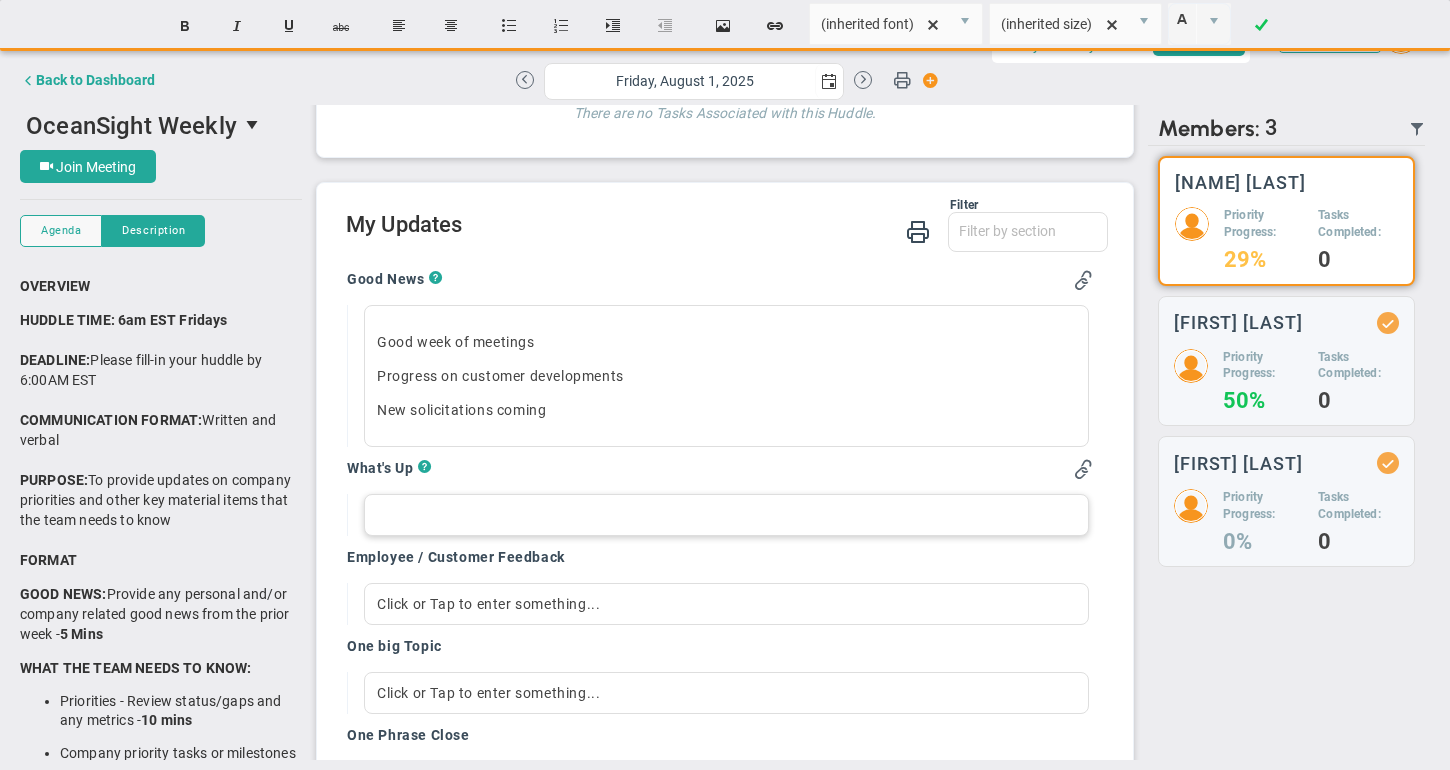 click at bounding box center (726, 515) 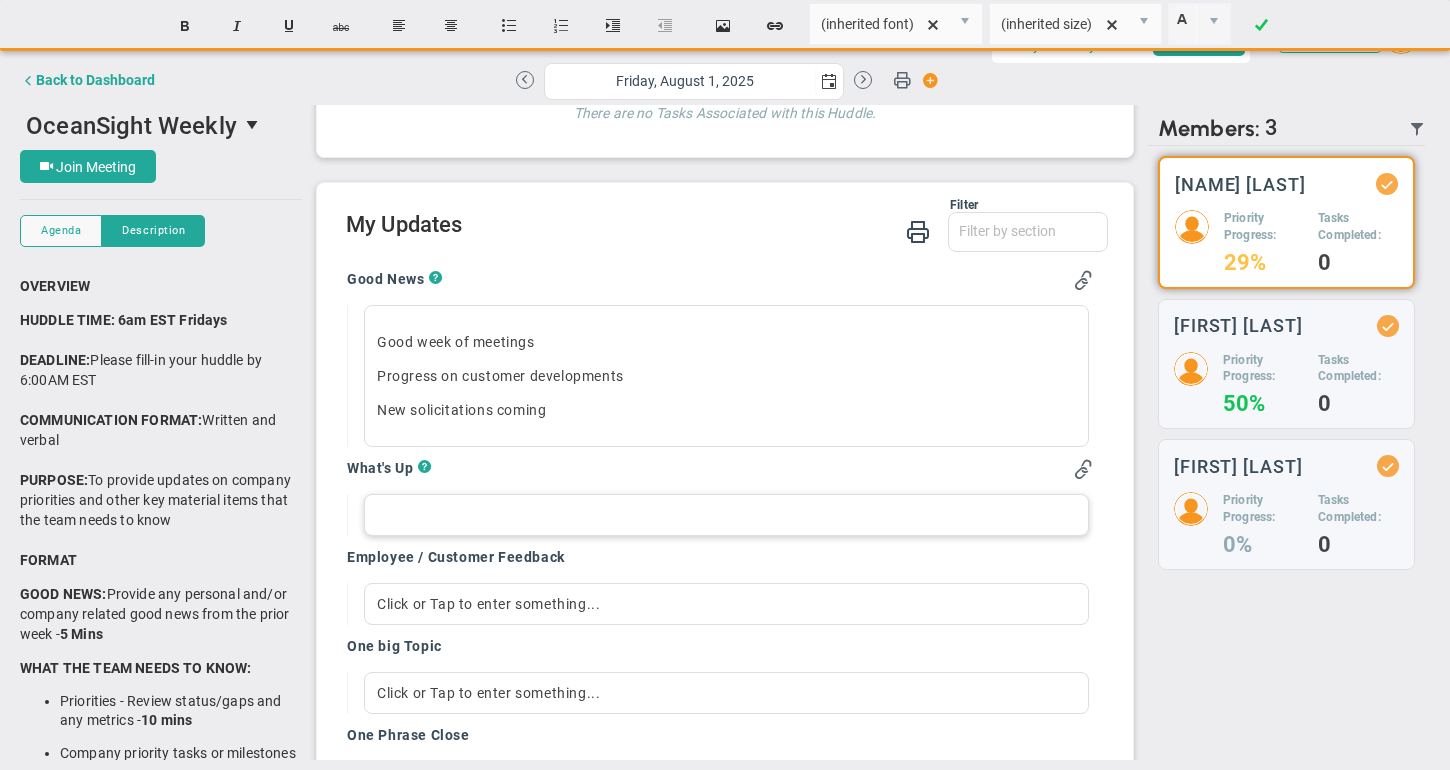 type 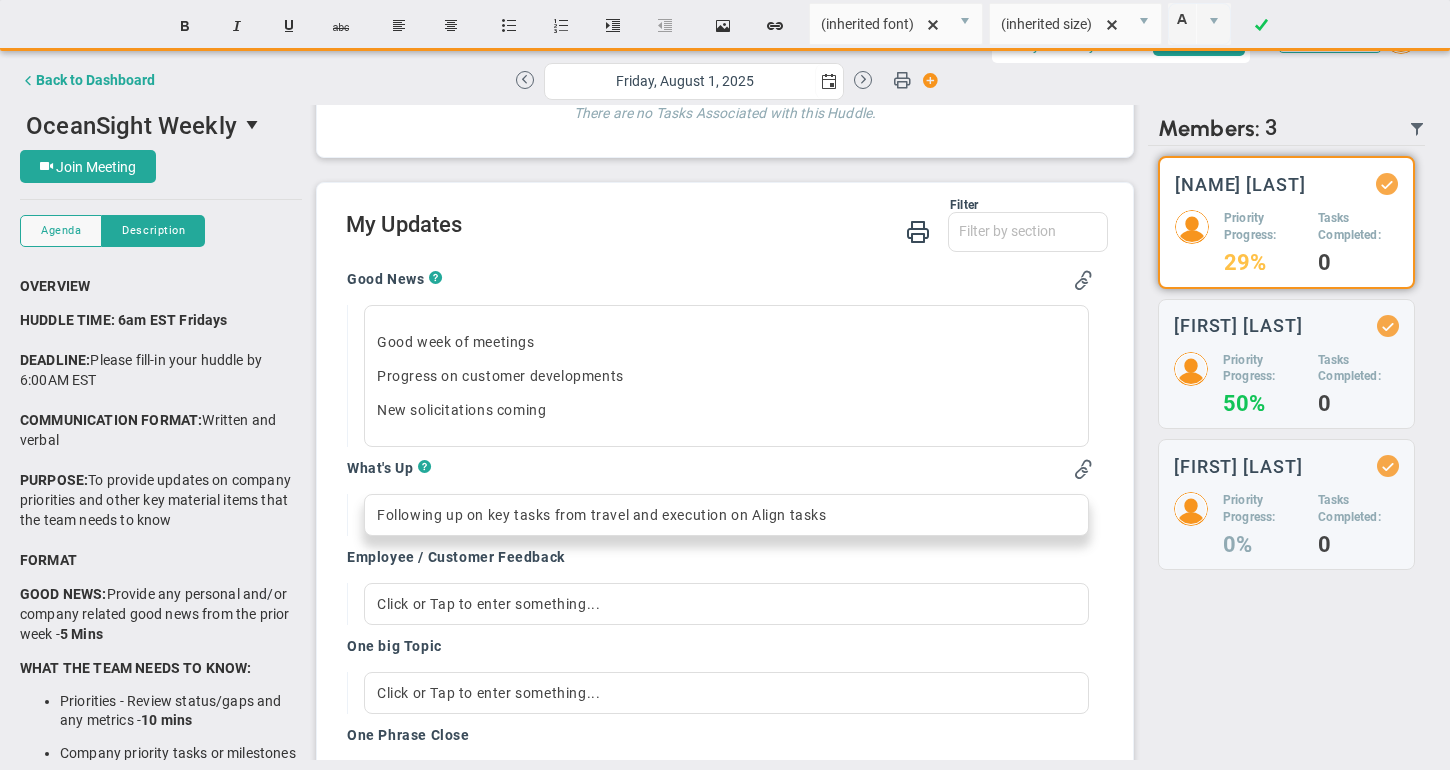 scroll, scrollTop: 278, scrollLeft: 0, axis: vertical 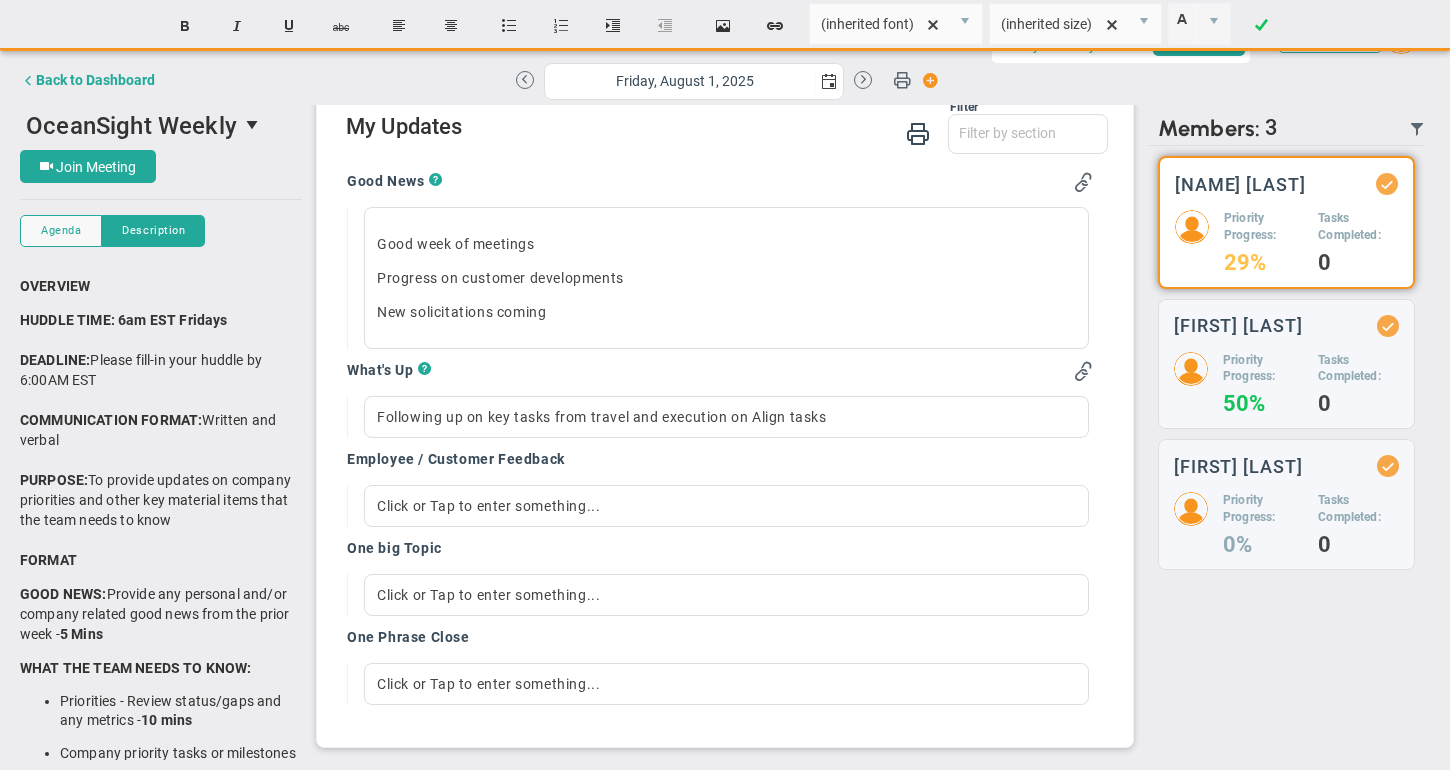click on "One big Topic" at bounding box center (720, 550) 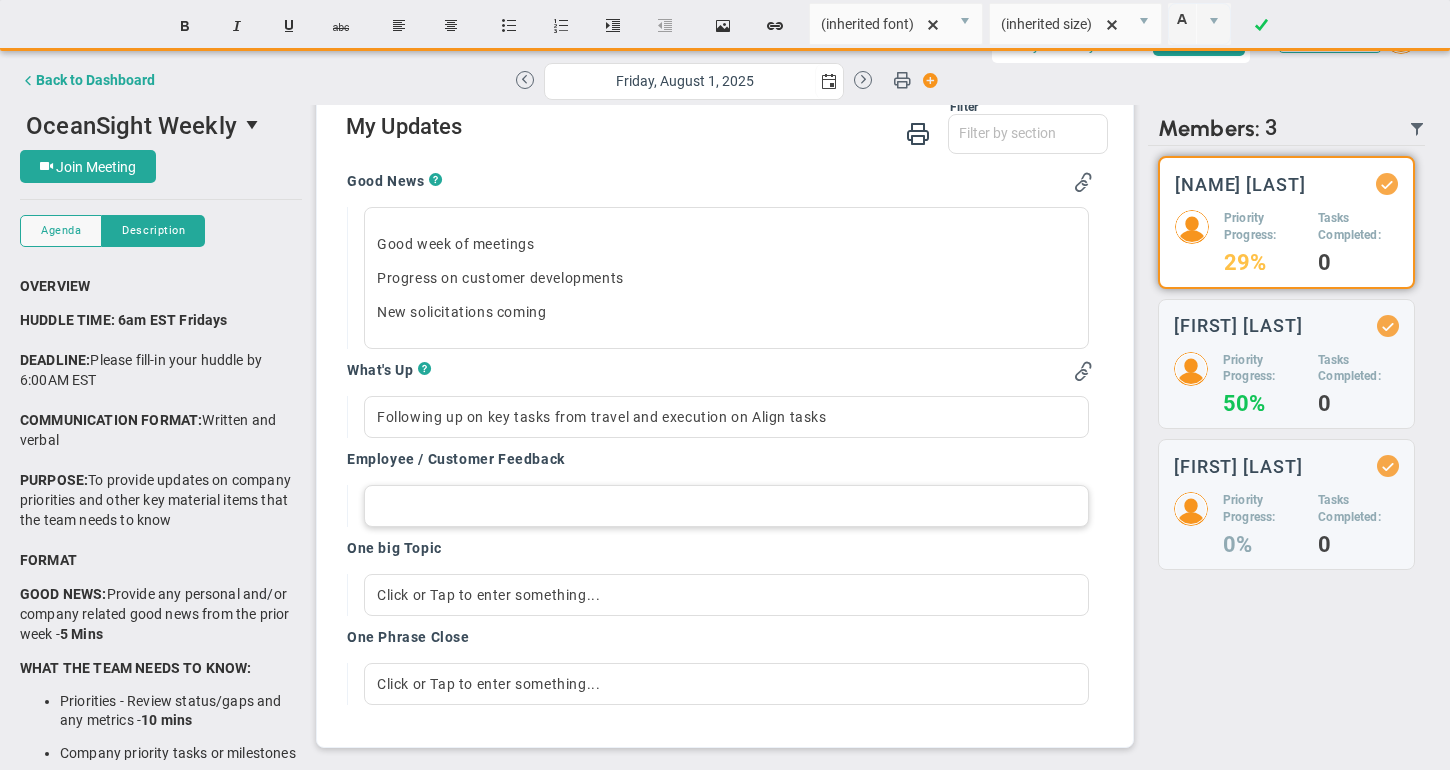 click at bounding box center [726, 506] 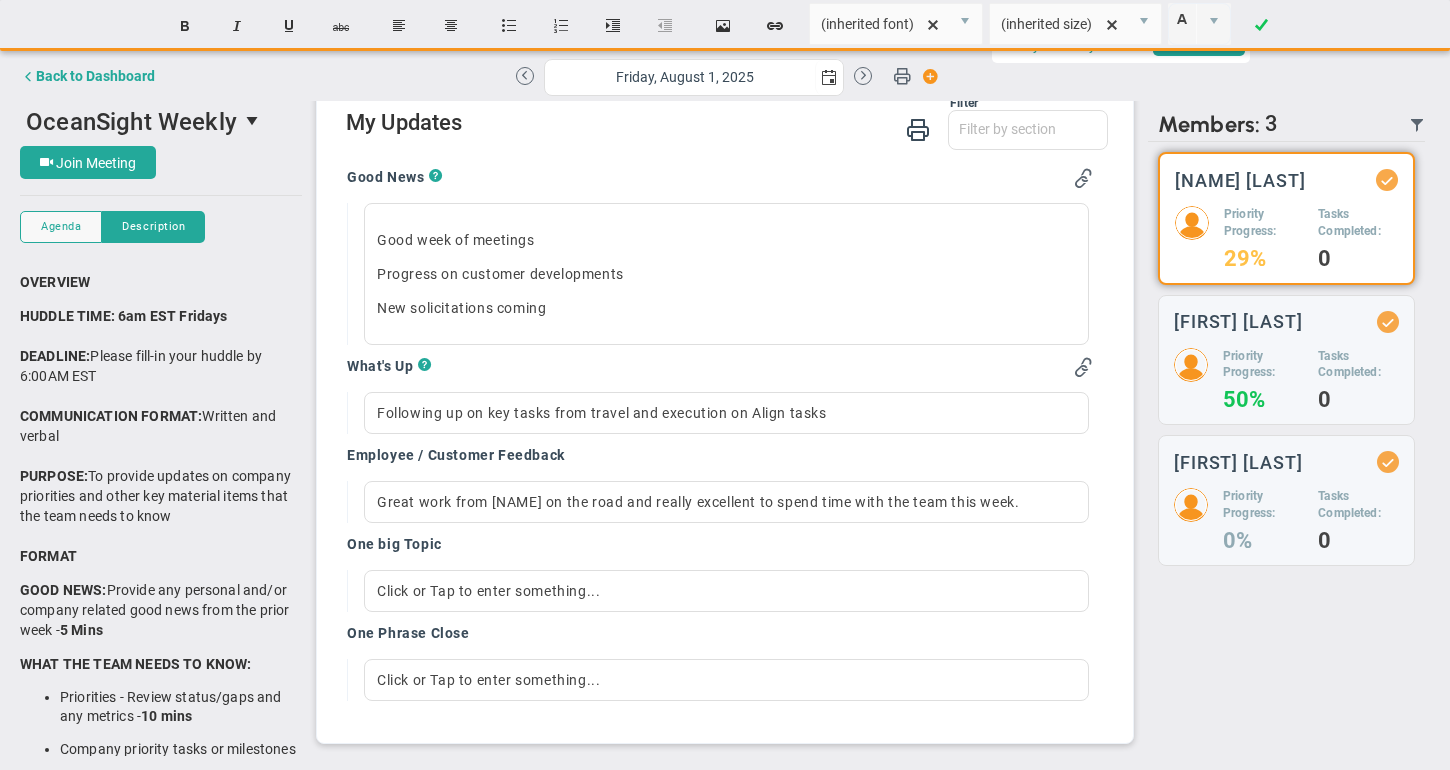 click on "One big Topic" at bounding box center [720, 546] 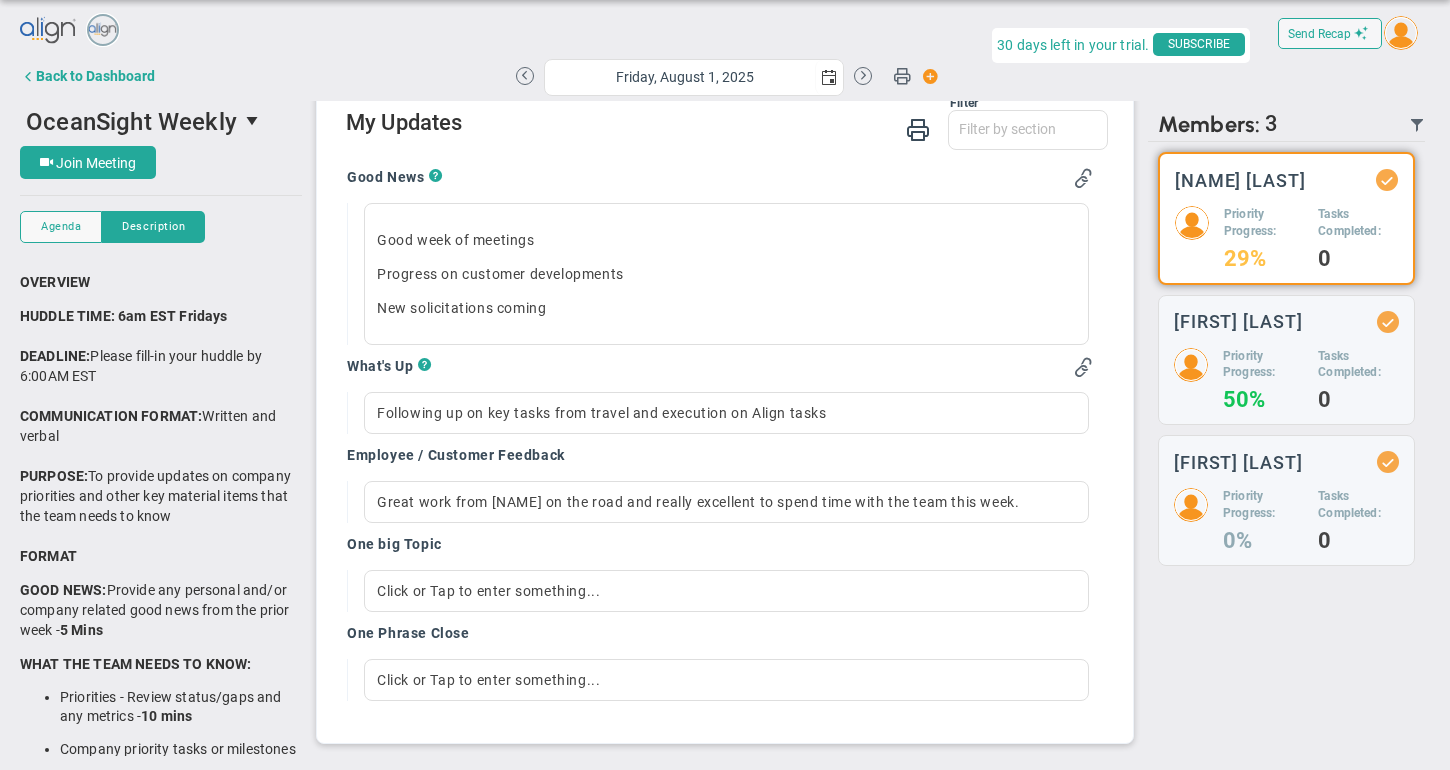 scroll, scrollTop: 2, scrollLeft: 0, axis: vertical 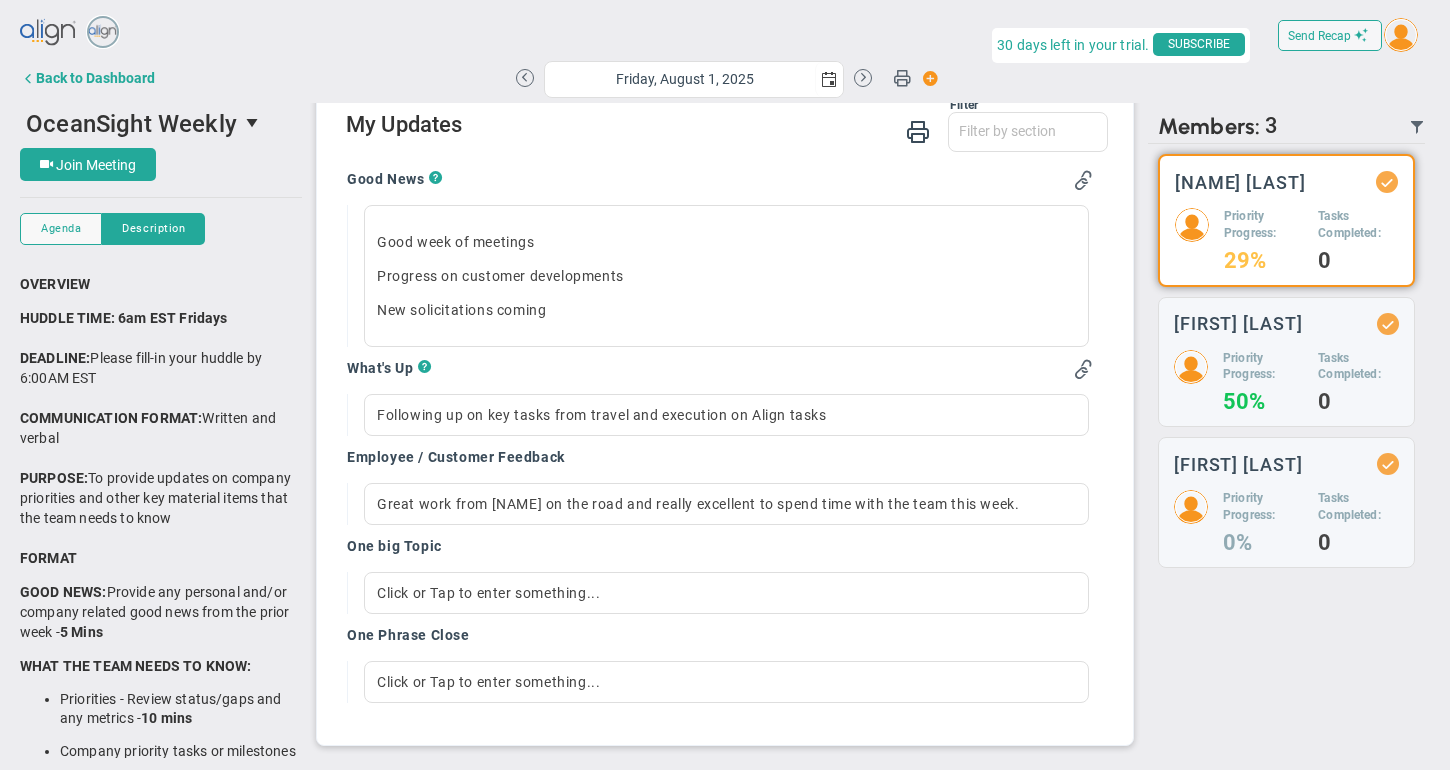 click on "Back to Dashboard" at bounding box center [95, 78] 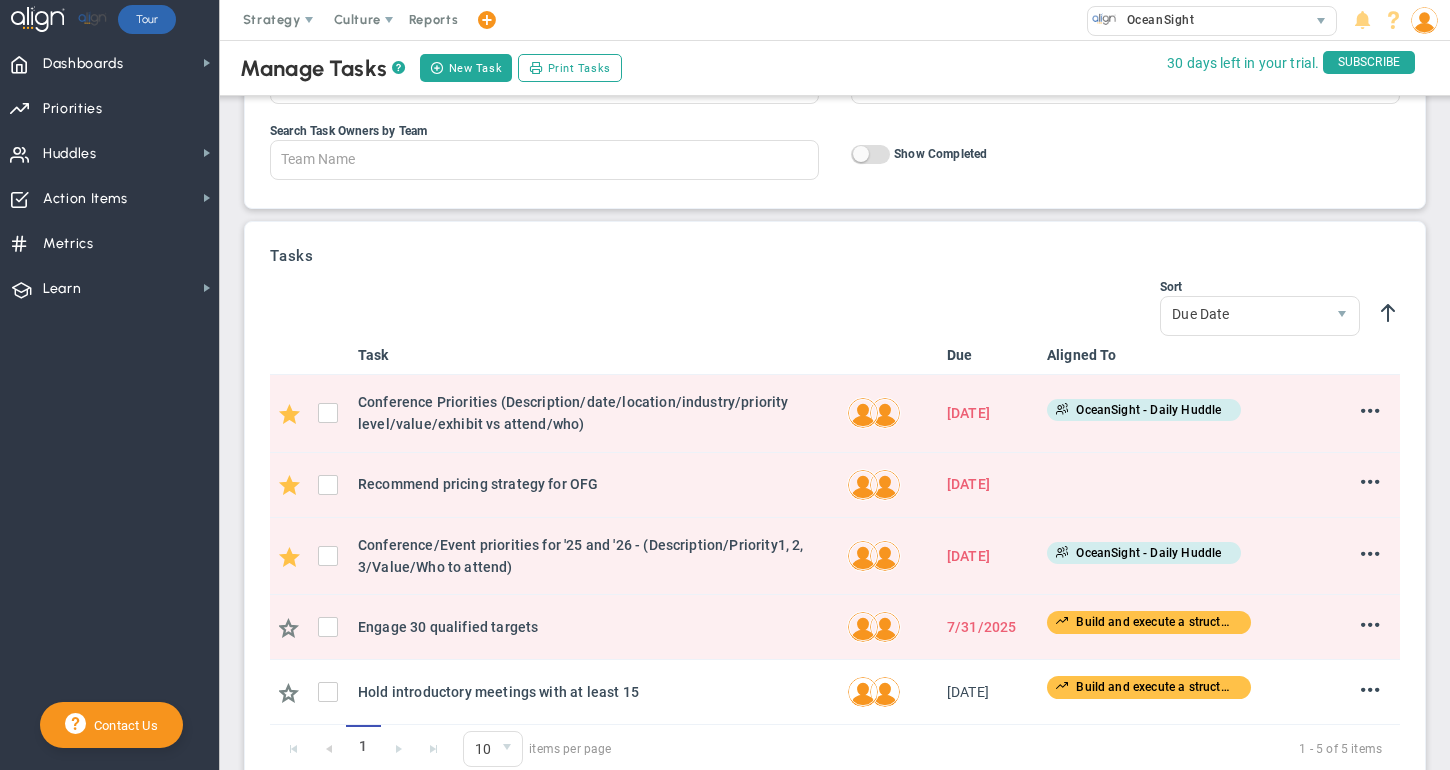 scroll, scrollTop: 155, scrollLeft: 0, axis: vertical 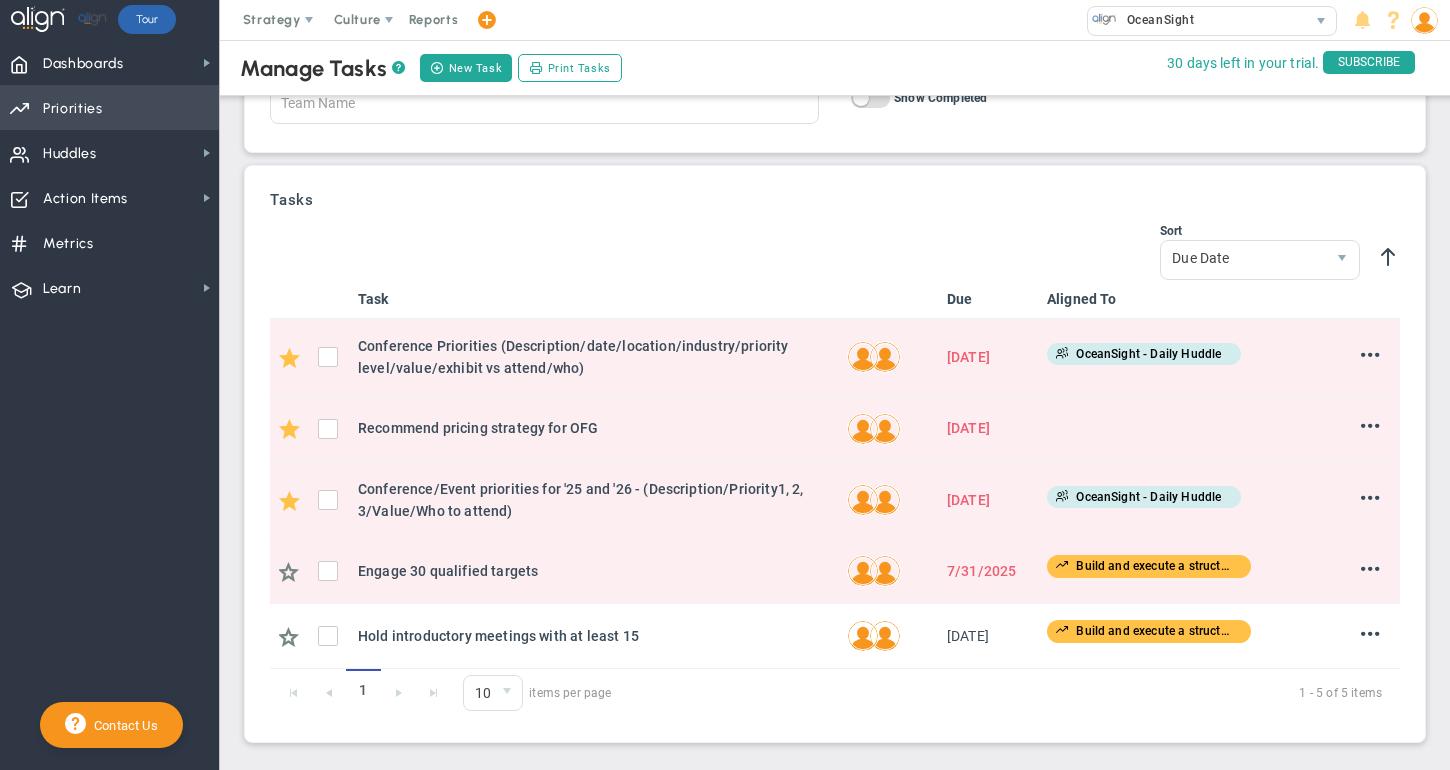 click on "Priorities" at bounding box center (73, 109) 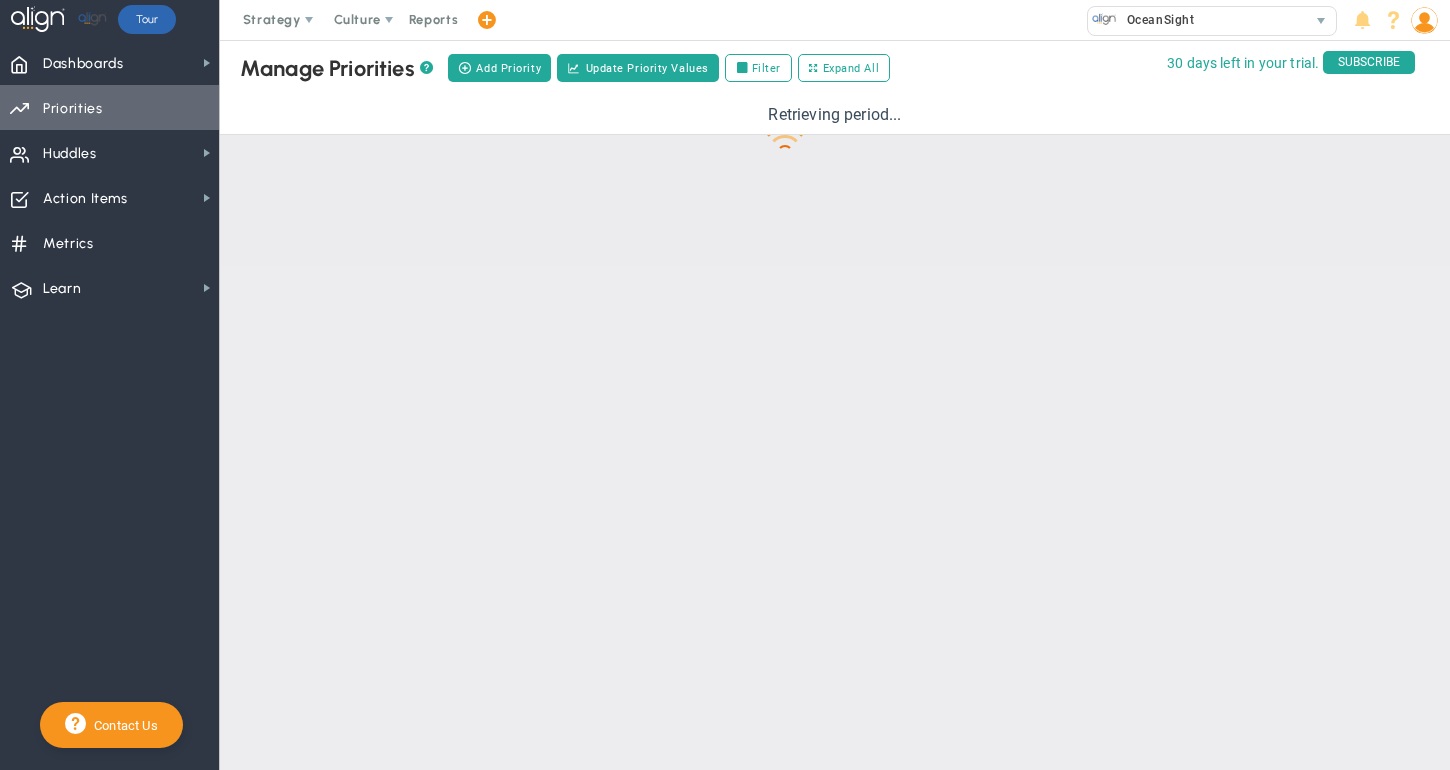 scroll, scrollTop: 0, scrollLeft: 0, axis: both 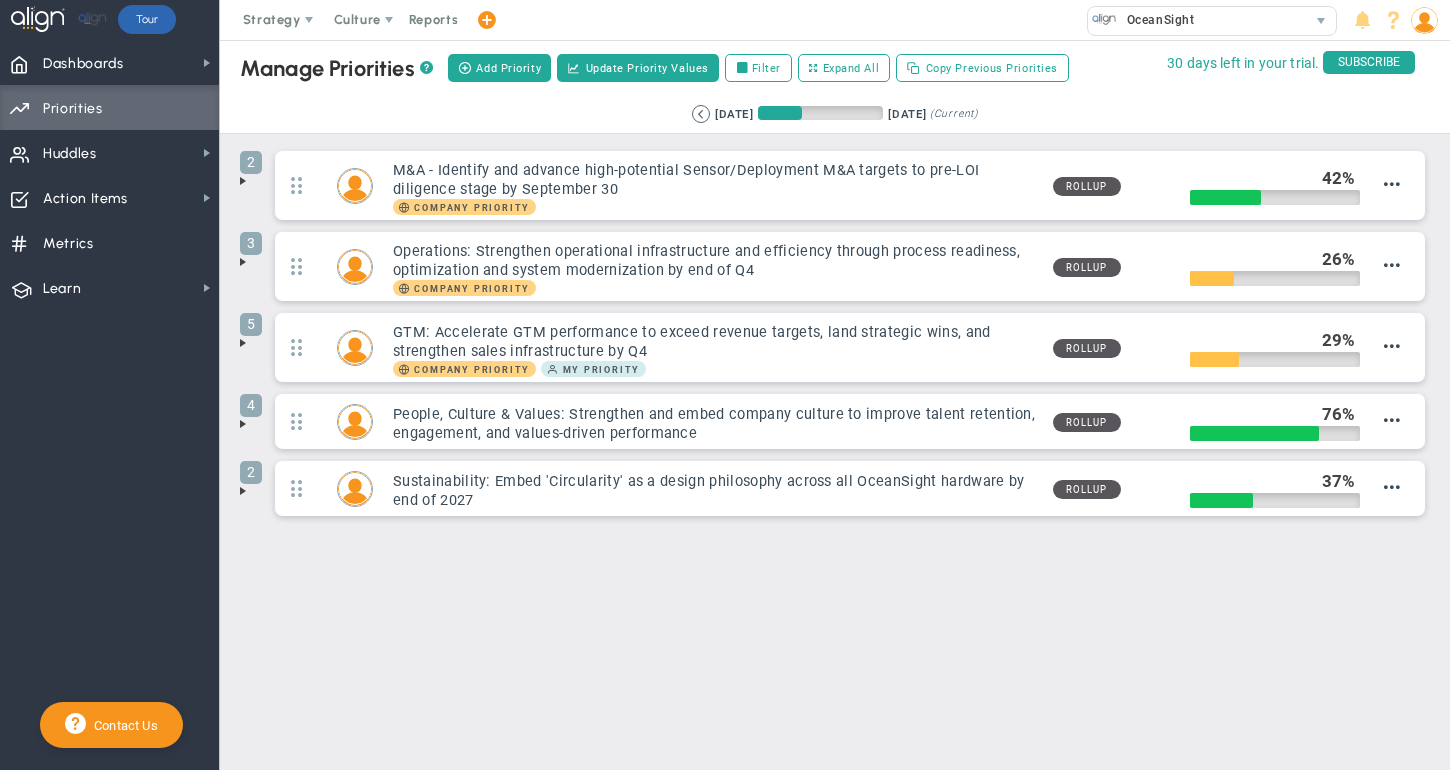 click at bounding box center [243, 343] 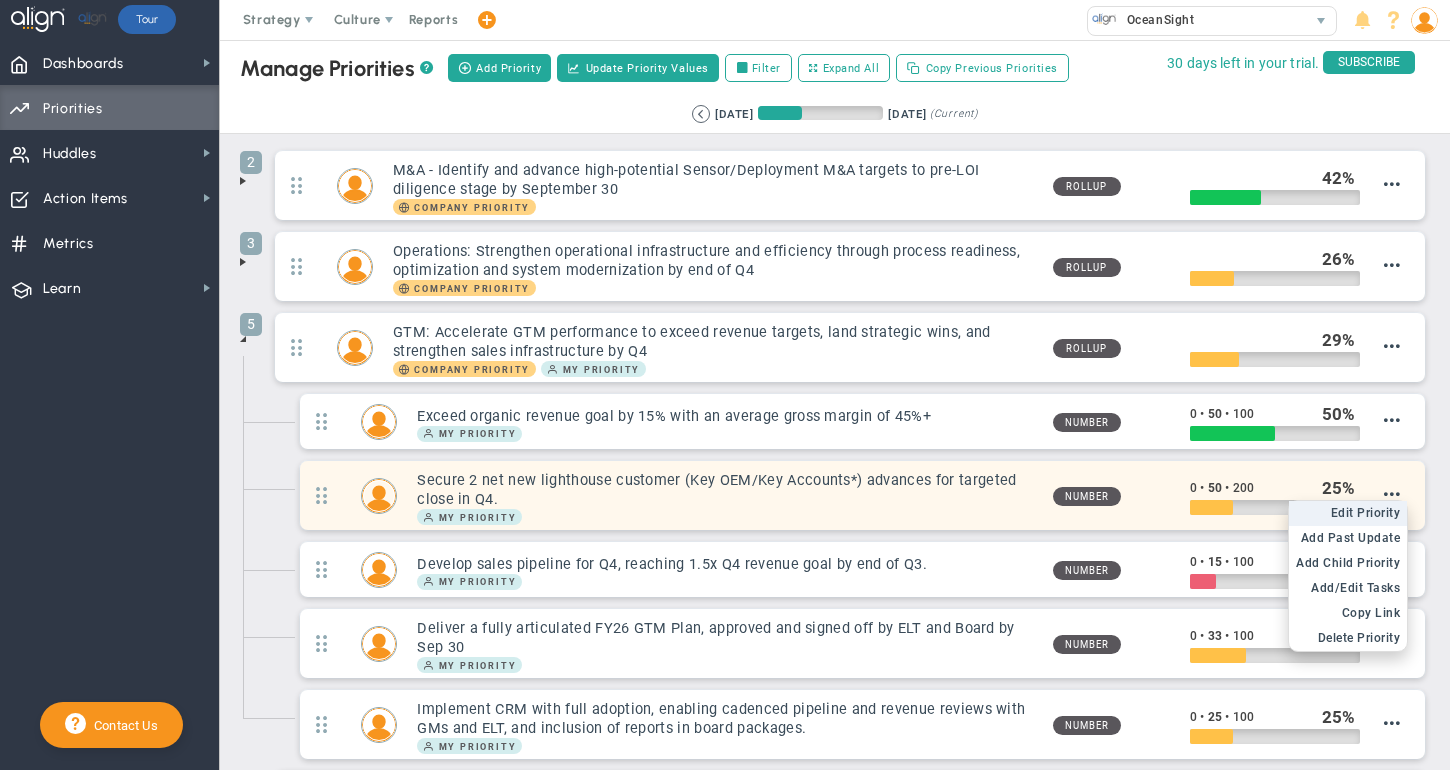 click on "Edit Priority" at bounding box center [1366, 513] 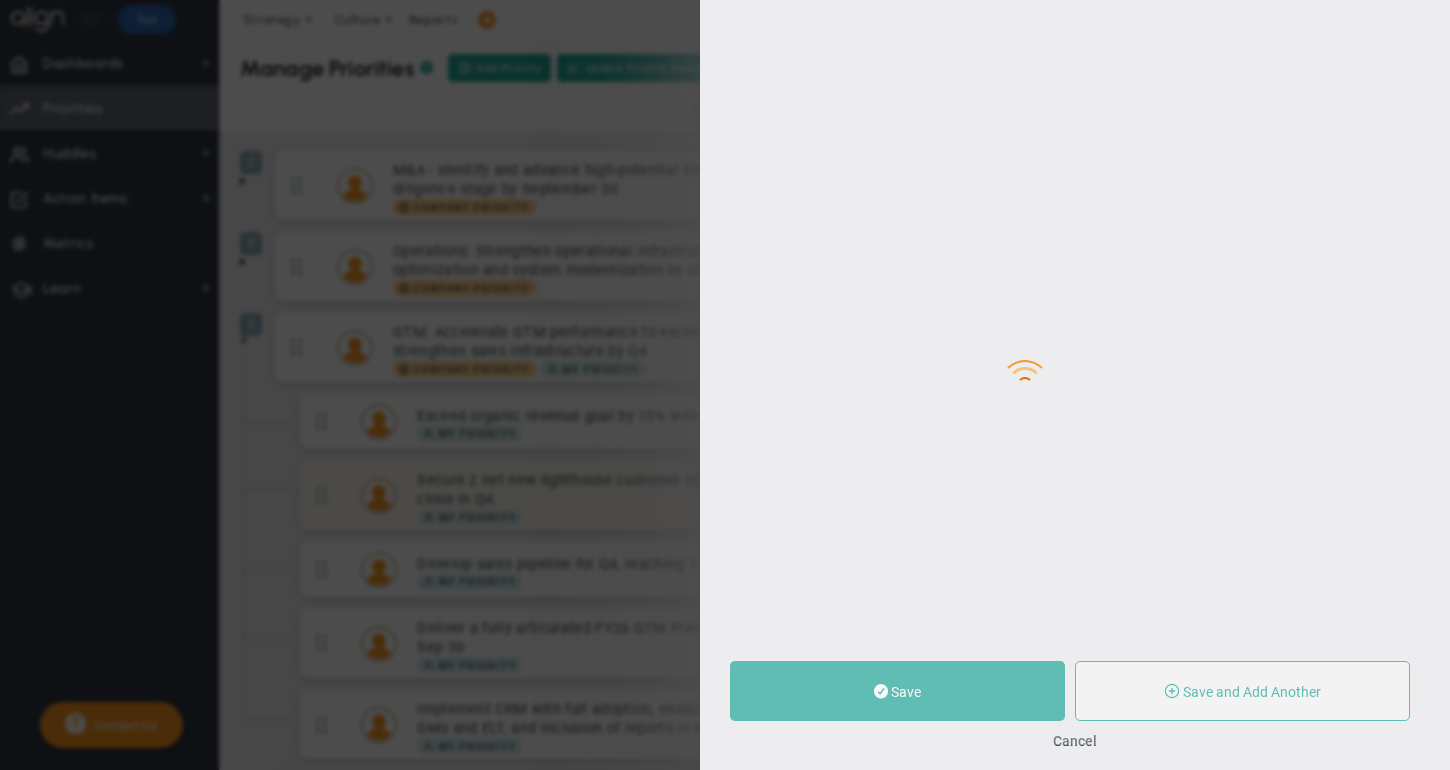 type on "Secure 2 net new lighthouse customer (Key OEM/Key Accounts*) advances for targeted close in Q4." 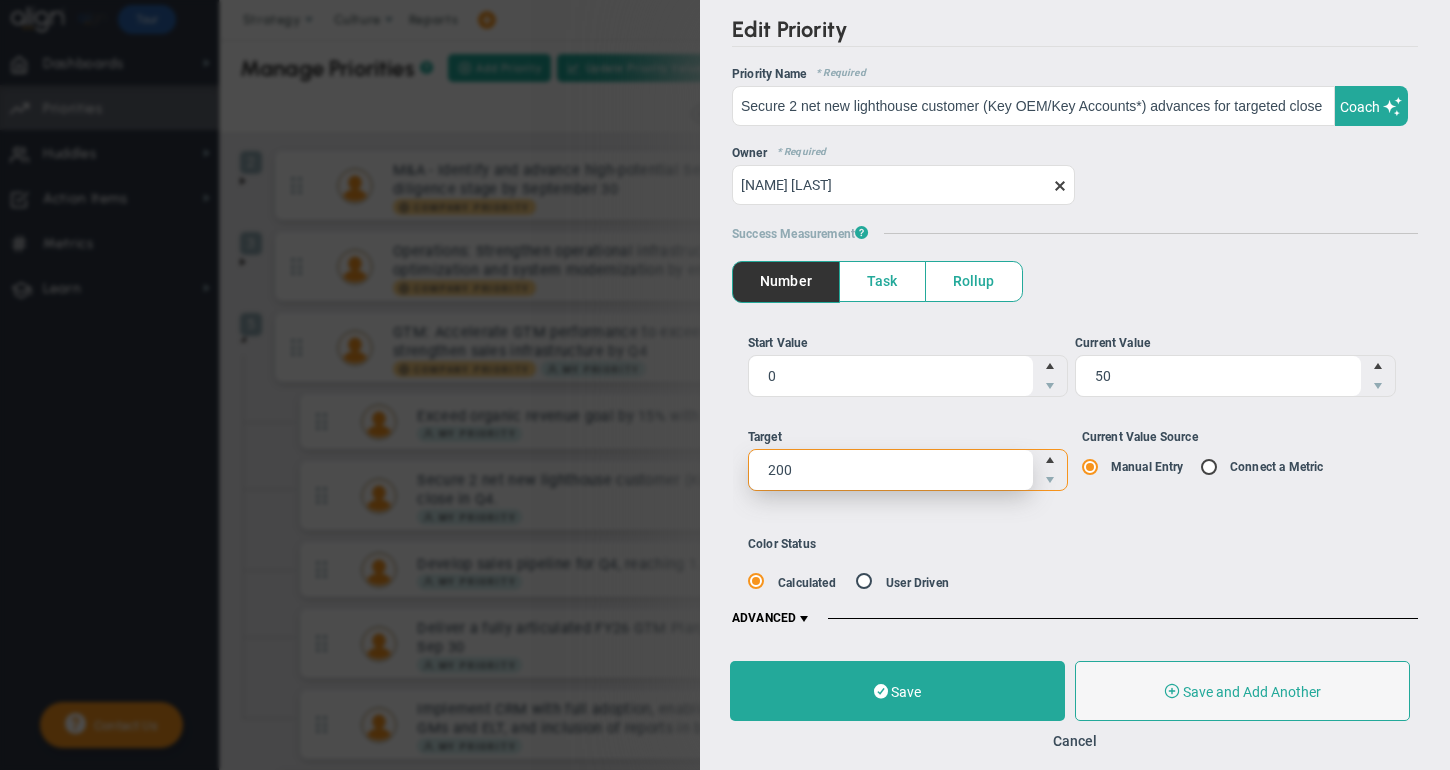drag, startPoint x: 879, startPoint y: 466, endPoint x: 650, endPoint y: 440, distance: 230.47125 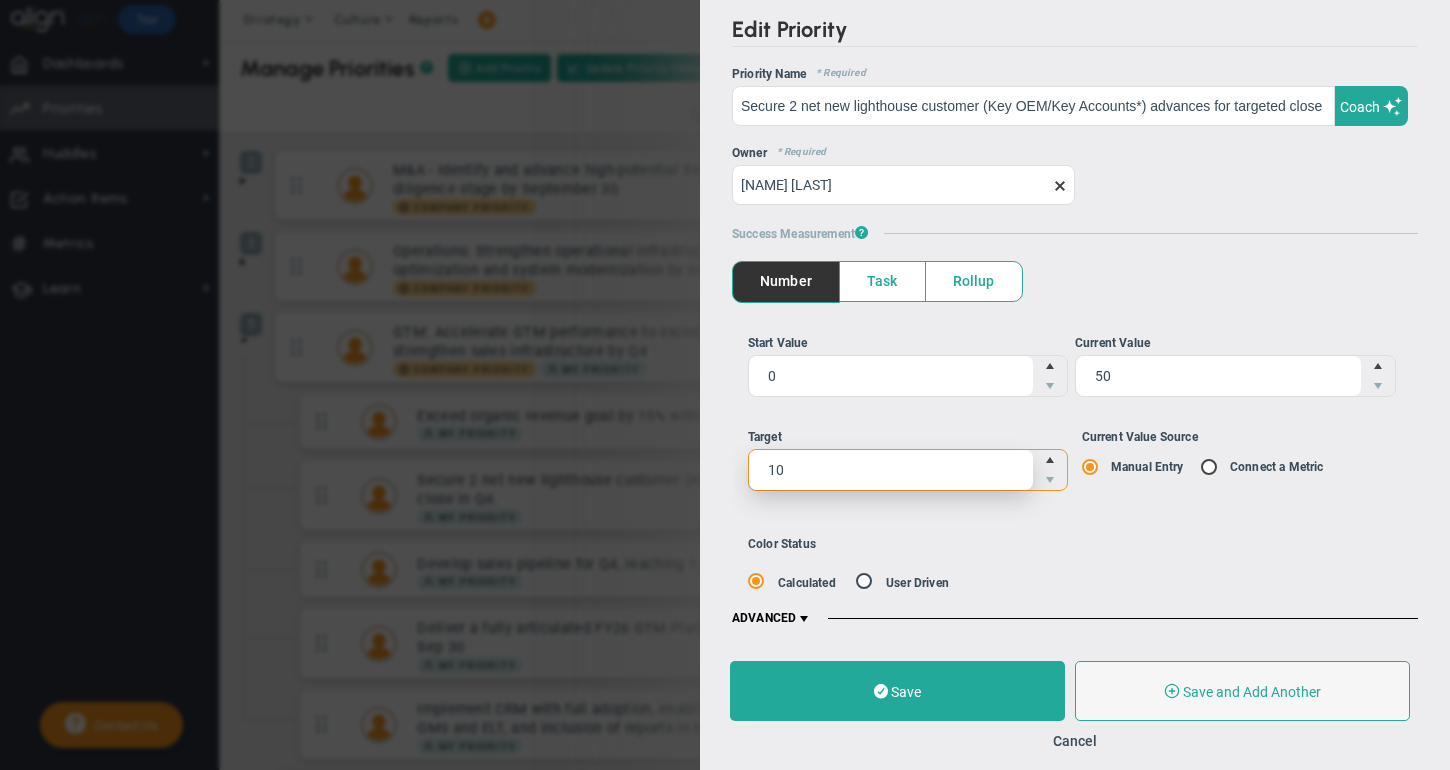 type on "100" 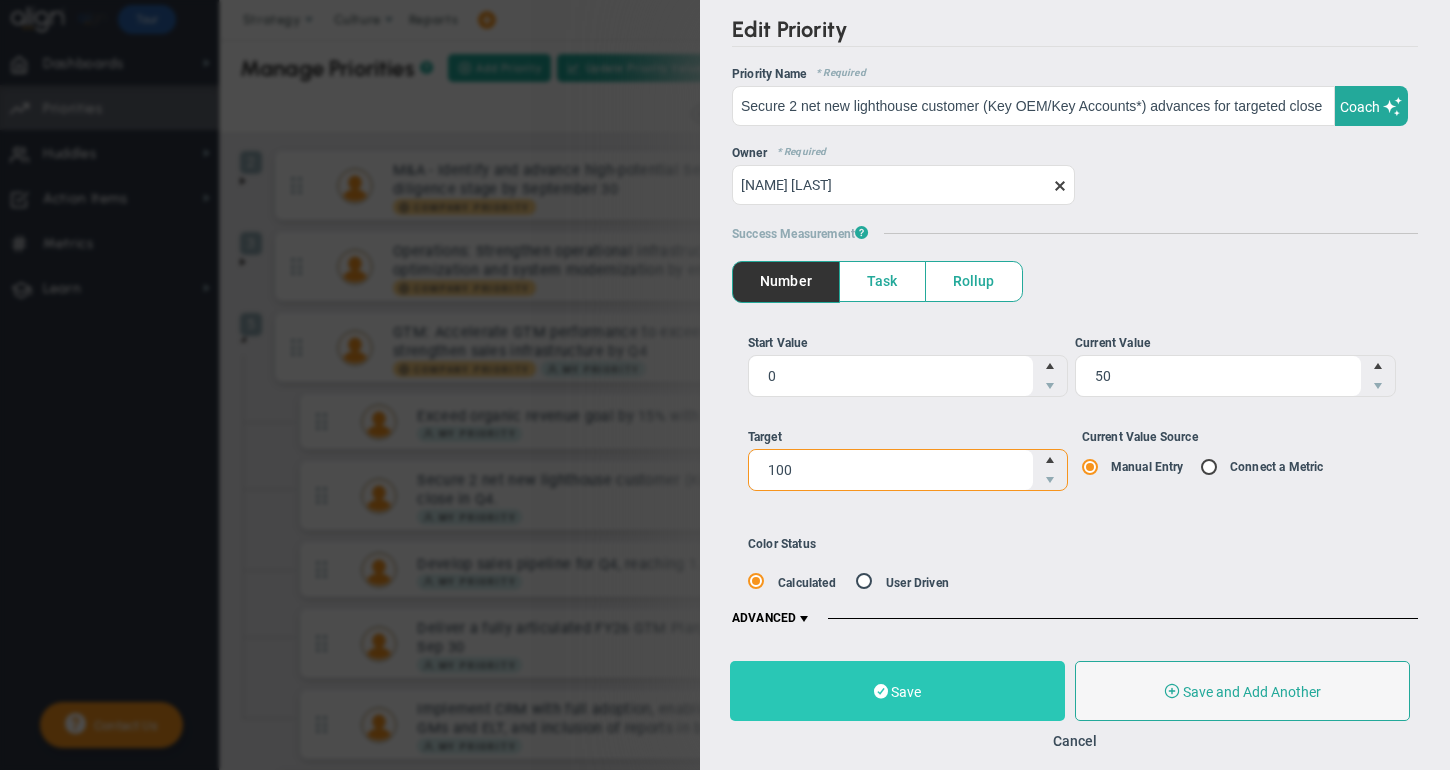 type on "100" 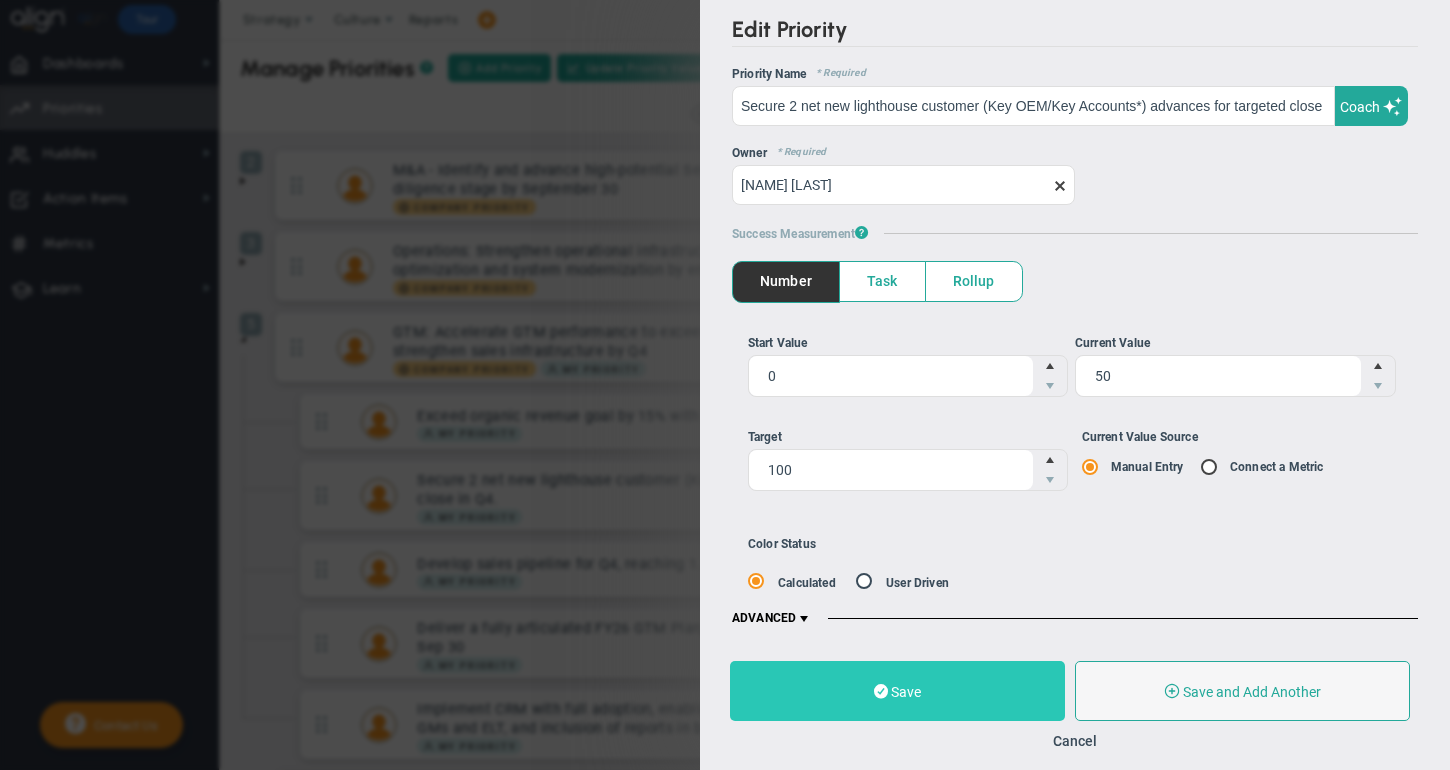 click on "Save" at bounding box center [906, 692] 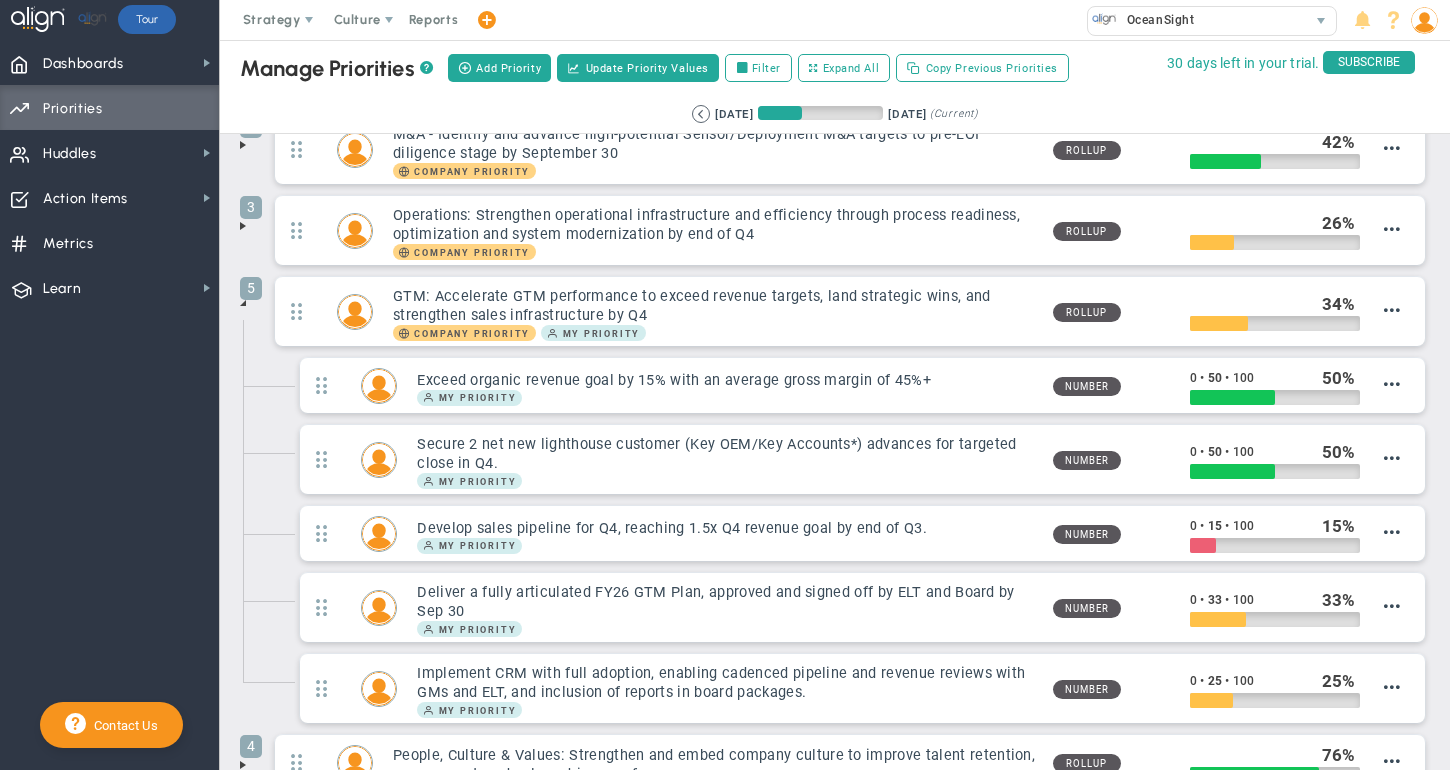 scroll, scrollTop: 67, scrollLeft: 0, axis: vertical 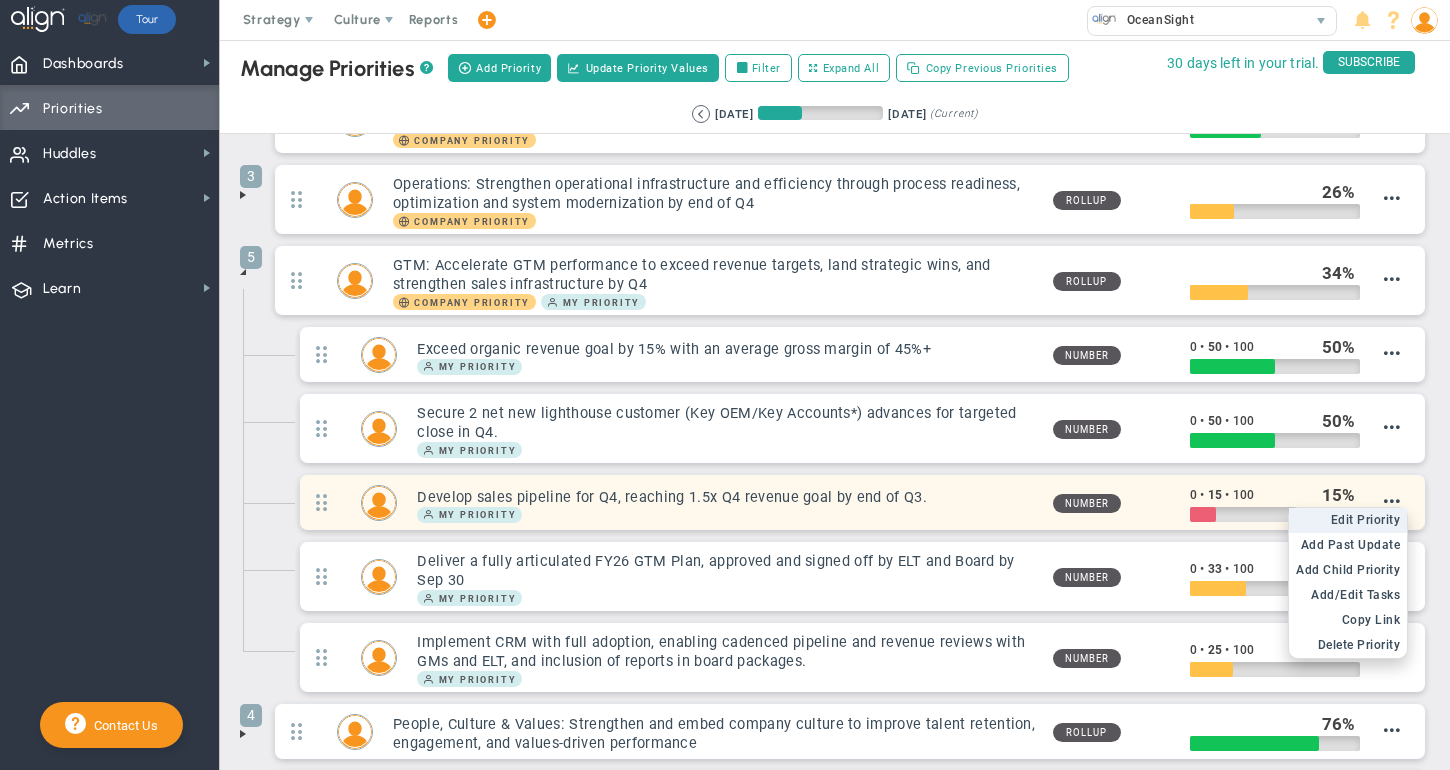 click on "Edit Priority" at bounding box center [1366, 520] 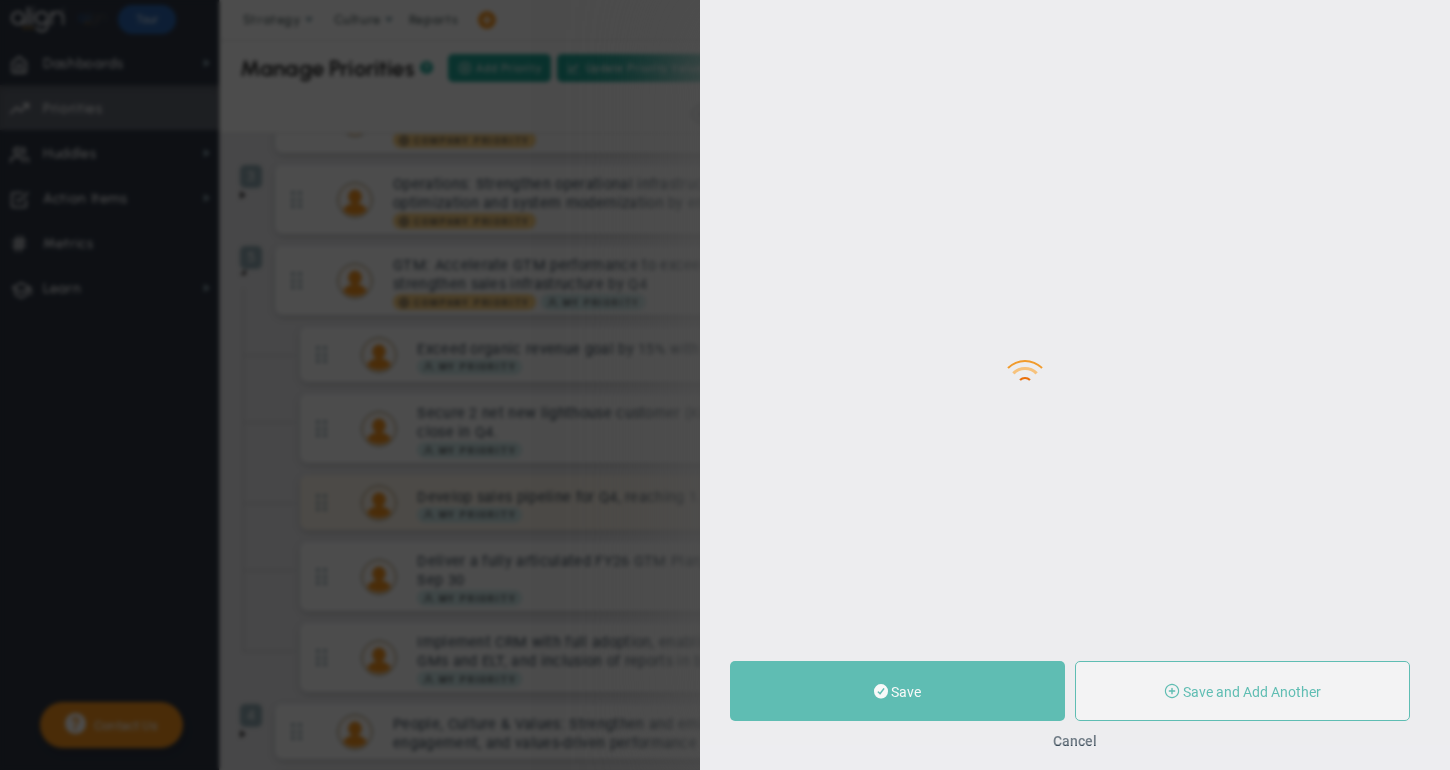 type on "Develop sales pipeline for Q4, reaching 1.5x Q4 revenue goal by end of Q3." 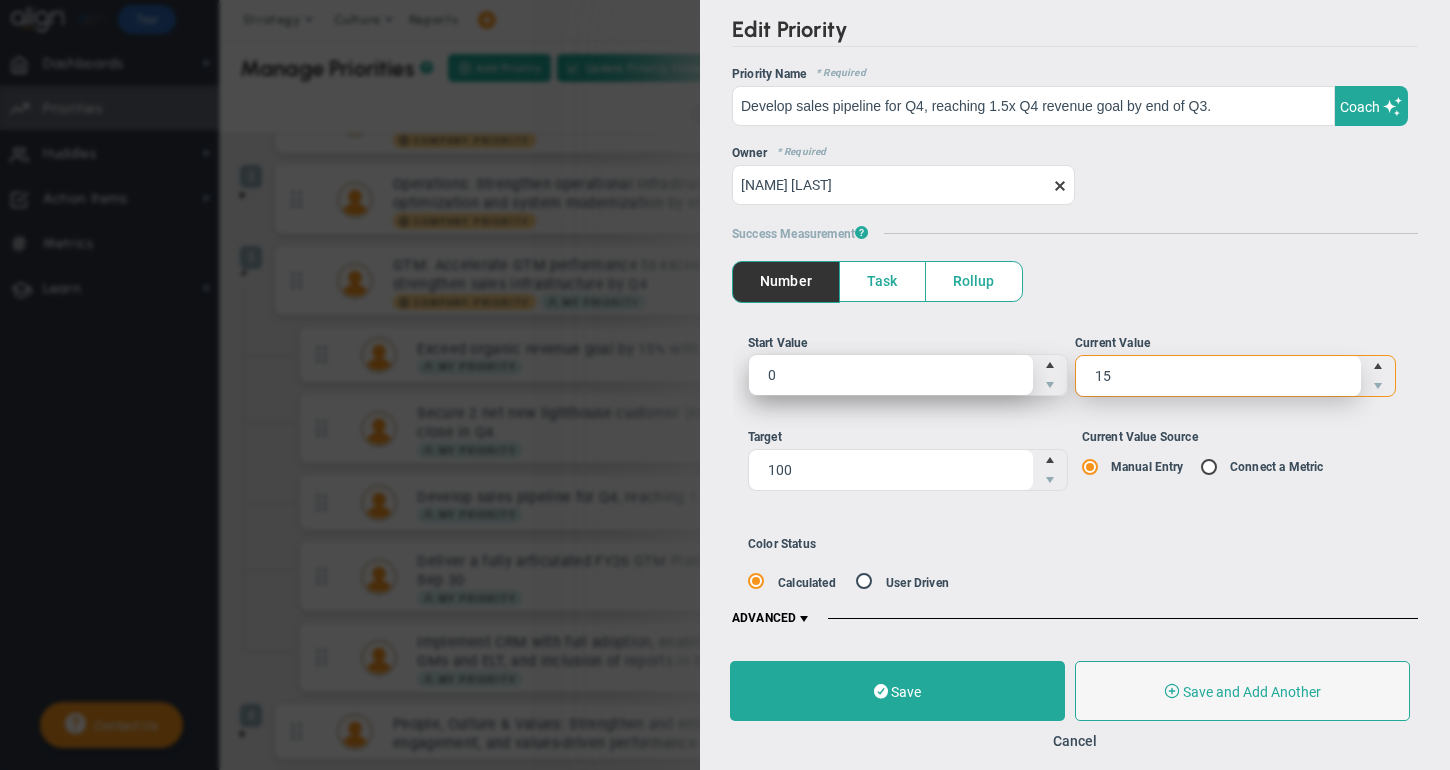 drag, startPoint x: 1127, startPoint y: 378, endPoint x: 936, endPoint y: 359, distance: 191.9427 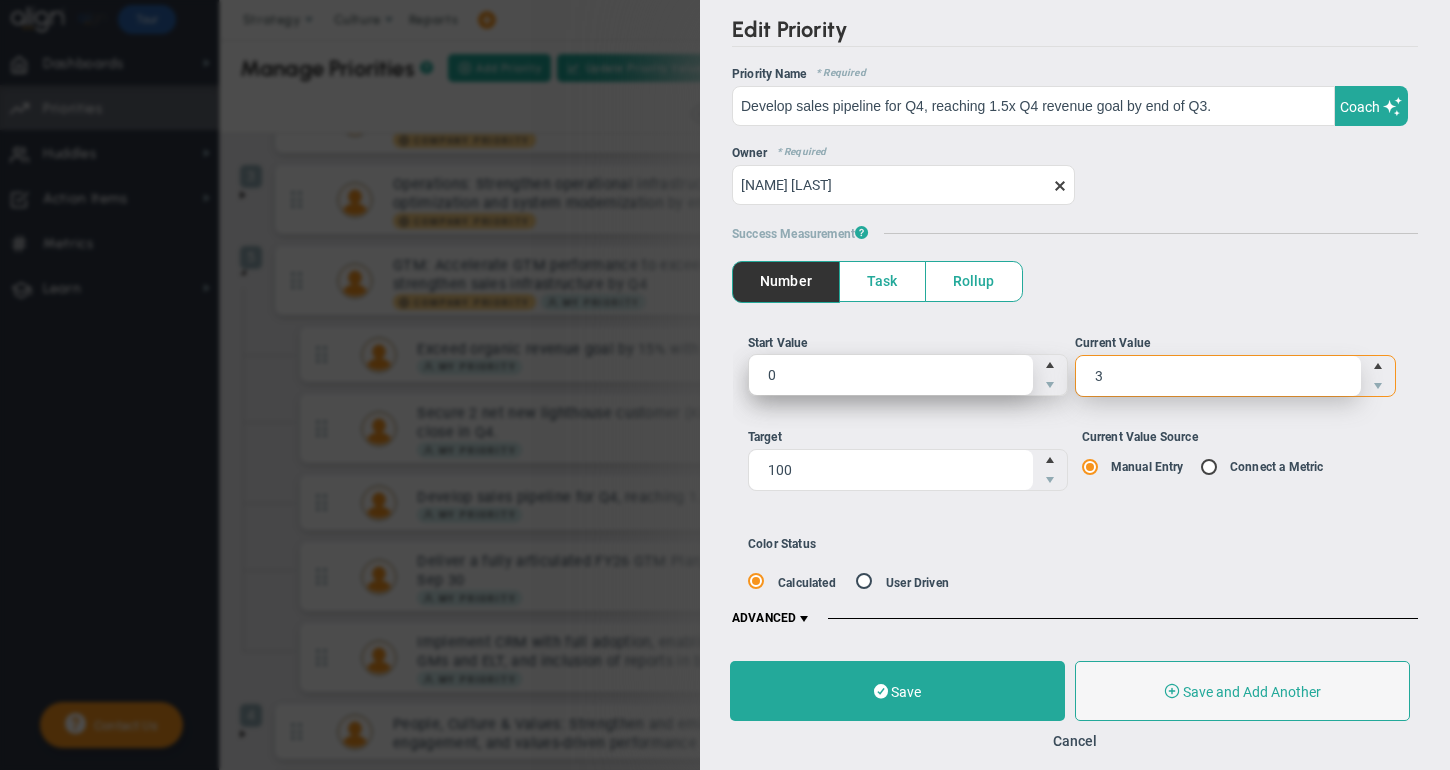 type on "30" 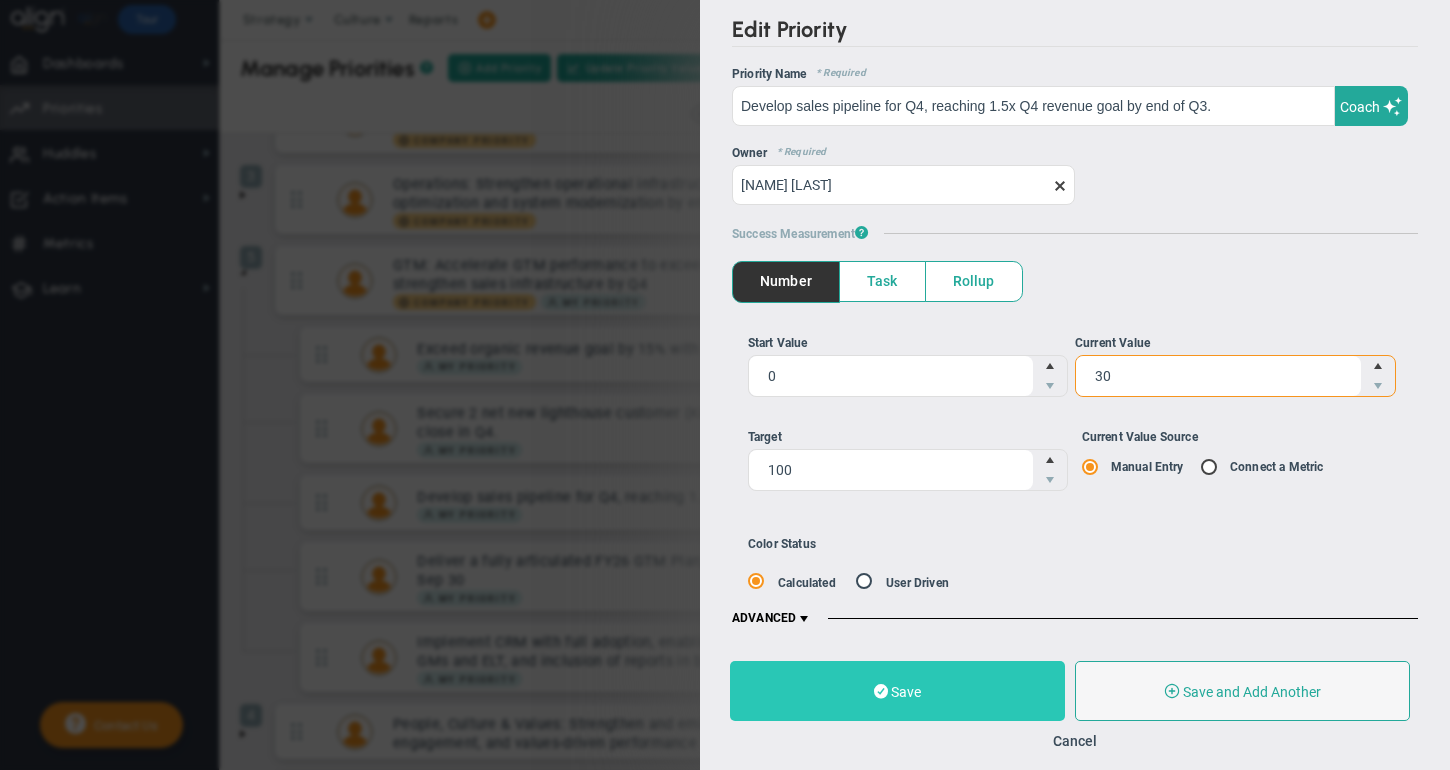 type on "30" 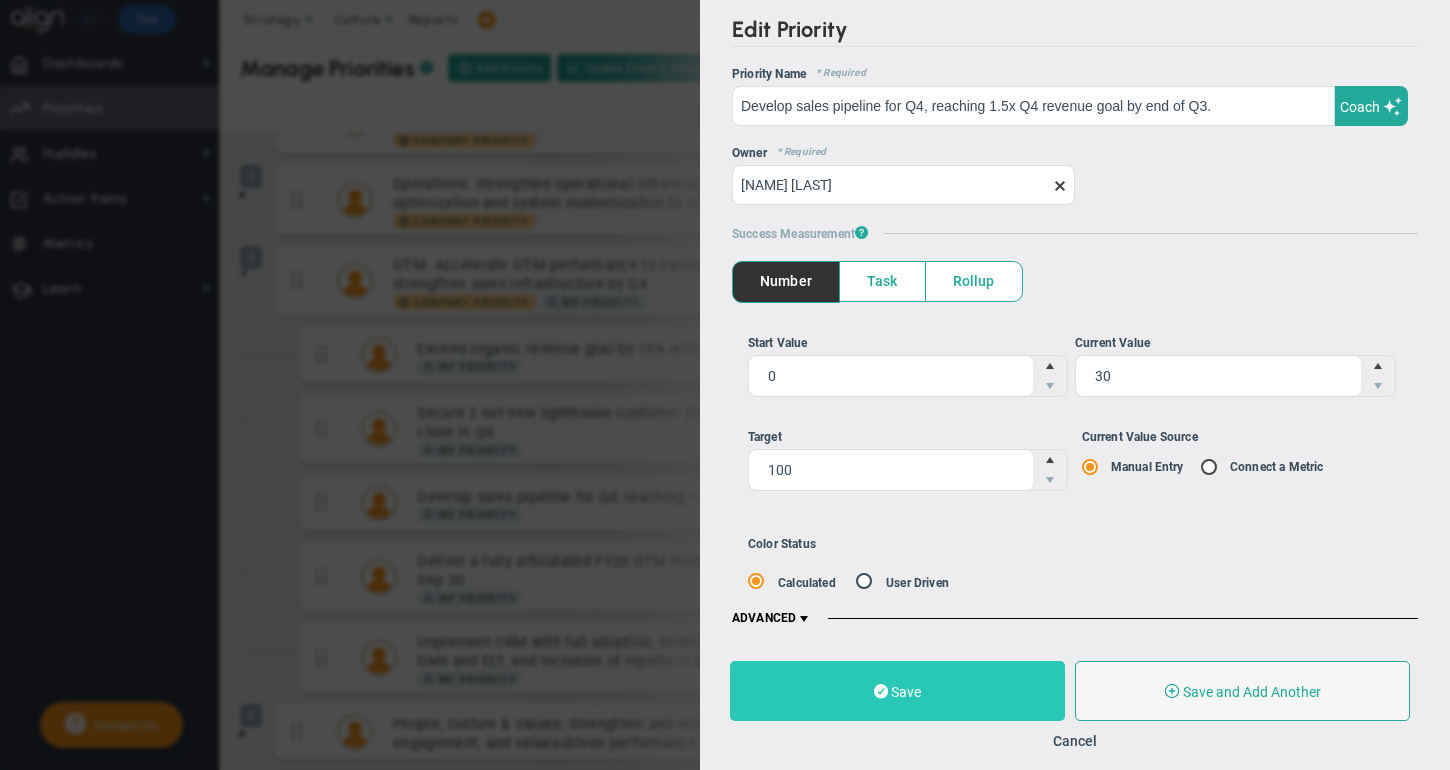 click on "Save" at bounding box center (906, 692) 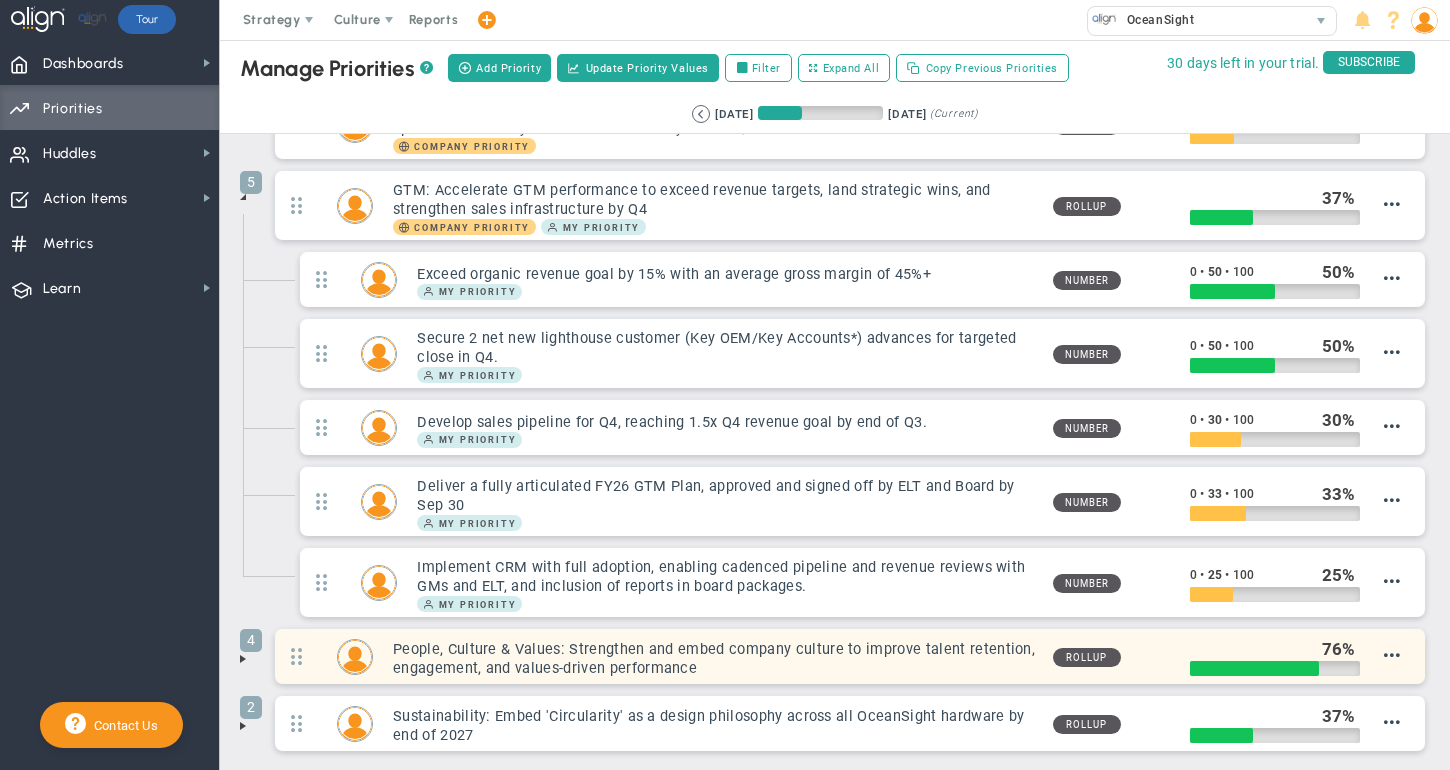 scroll, scrollTop: 147, scrollLeft: 0, axis: vertical 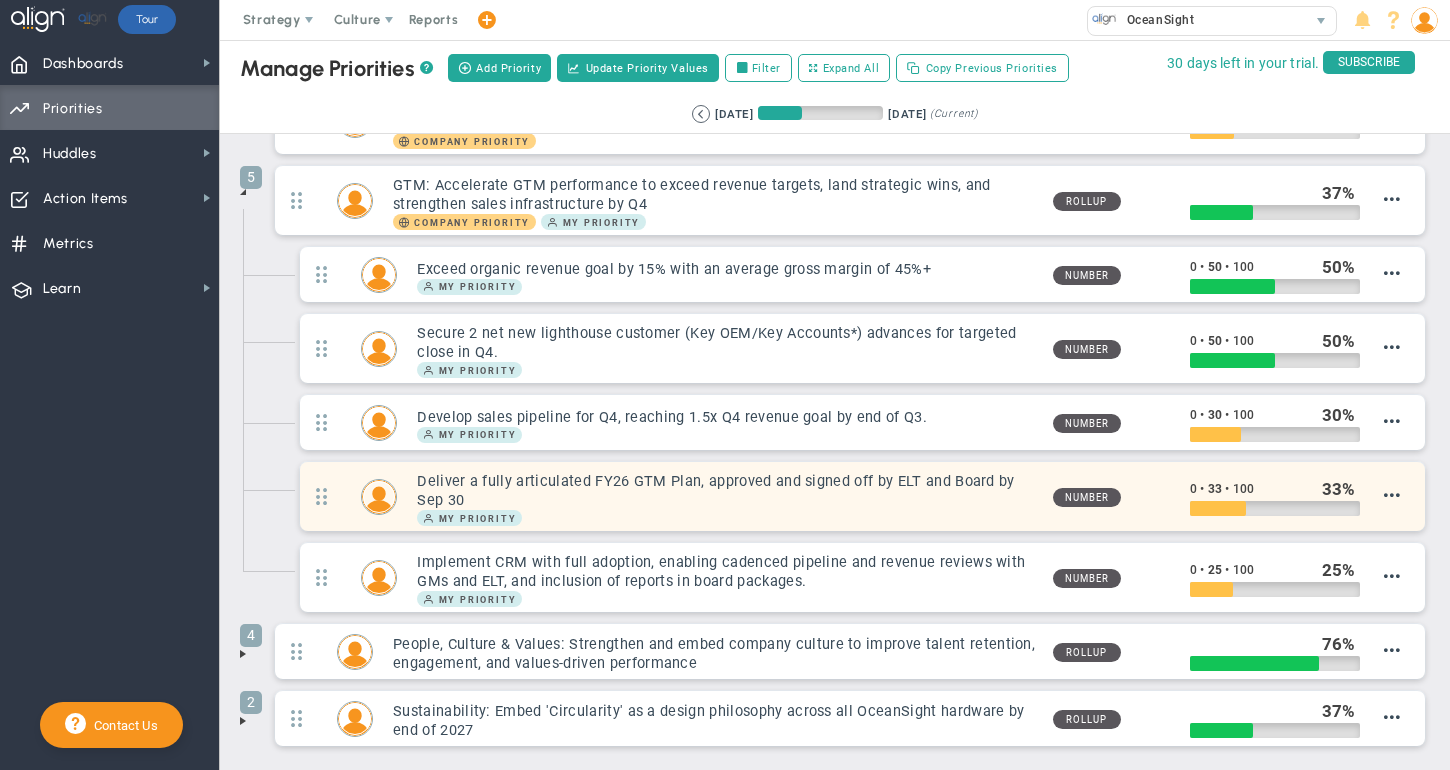 click on "Deliver a fully articulated FY26 GTM Plan, approved and signed off by ELT and Board by Sep 30
My Priority
Number 0 •  33" at bounding box center [862, 496] 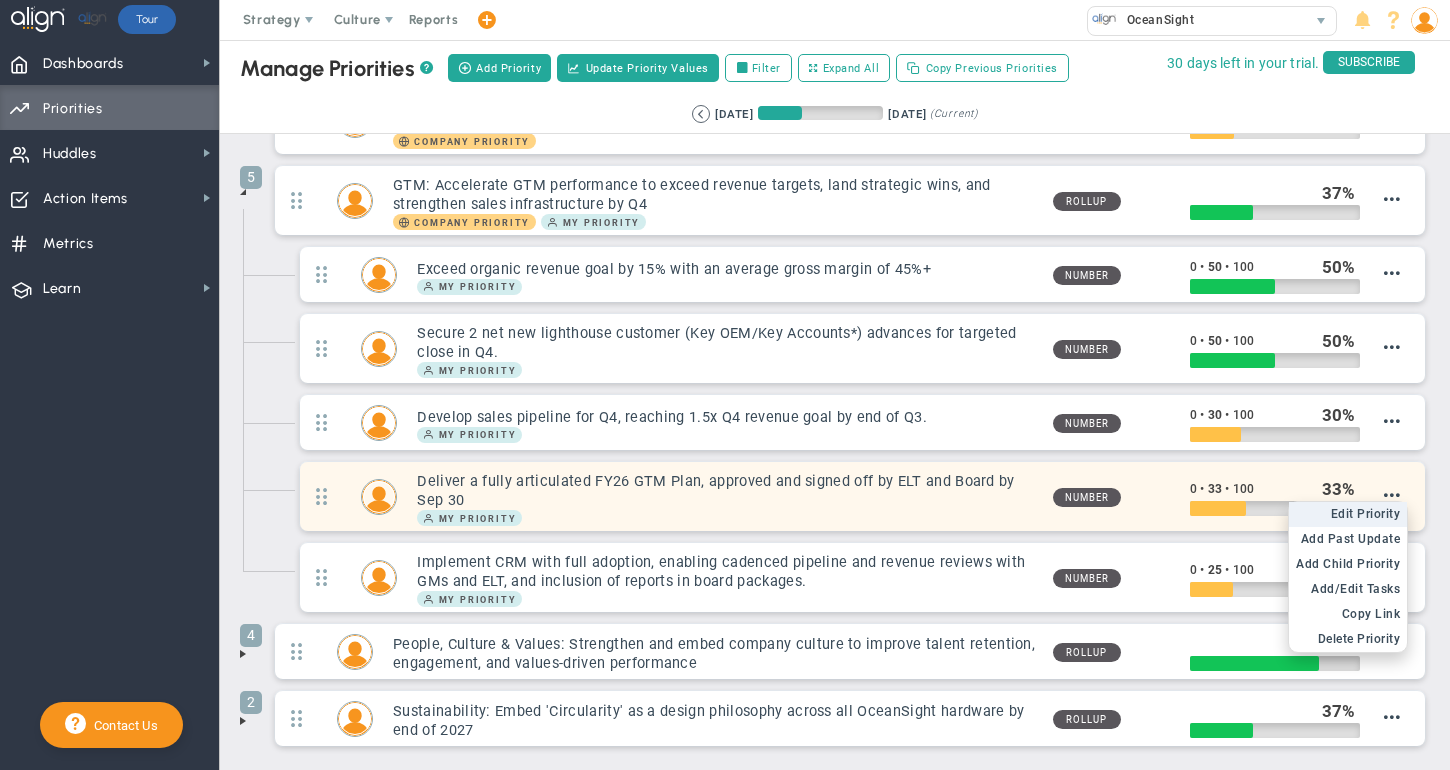 click on "Edit Priority" at bounding box center [1366, 514] 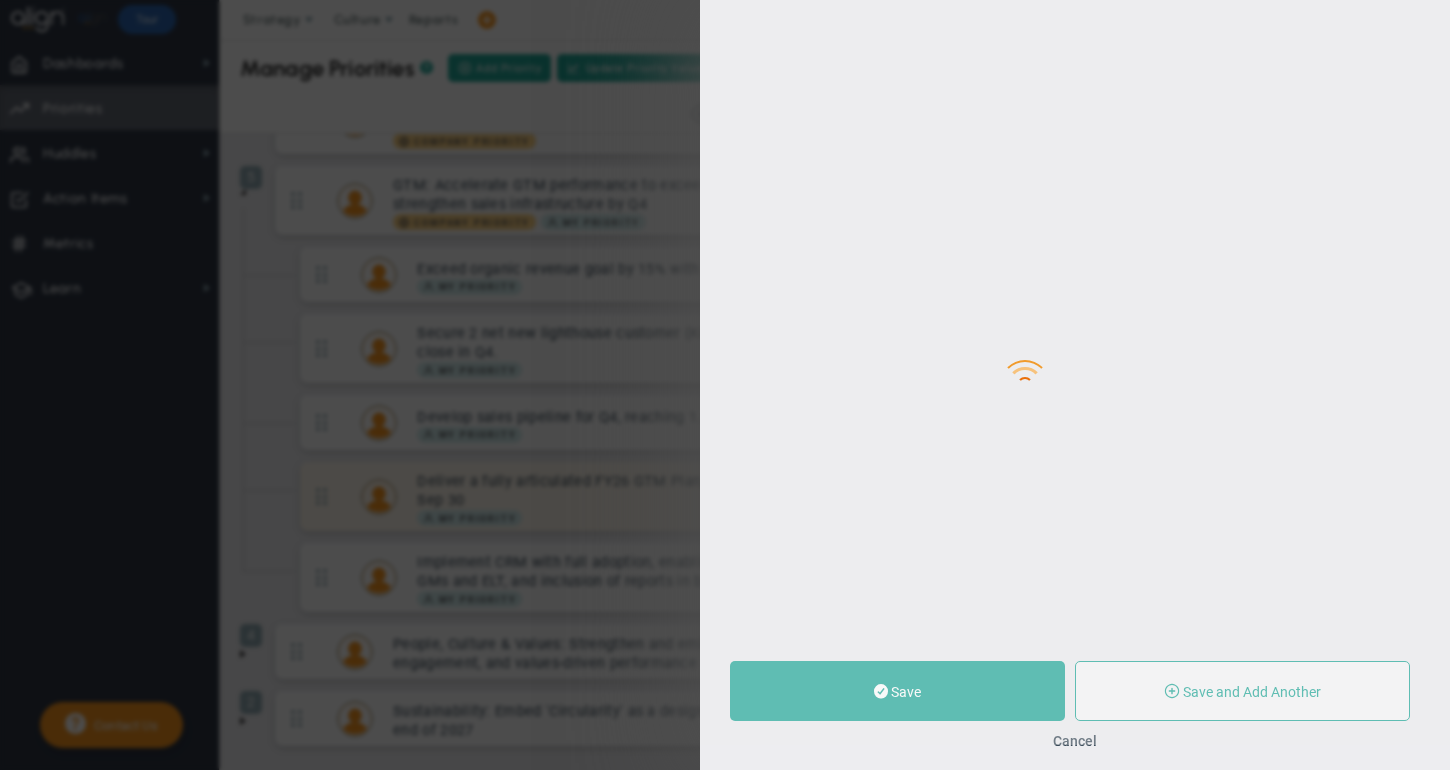 type on "Deliver a fully articulated FY26 GTM Plan, approved and signed off by ELT and Board by Sep 30" 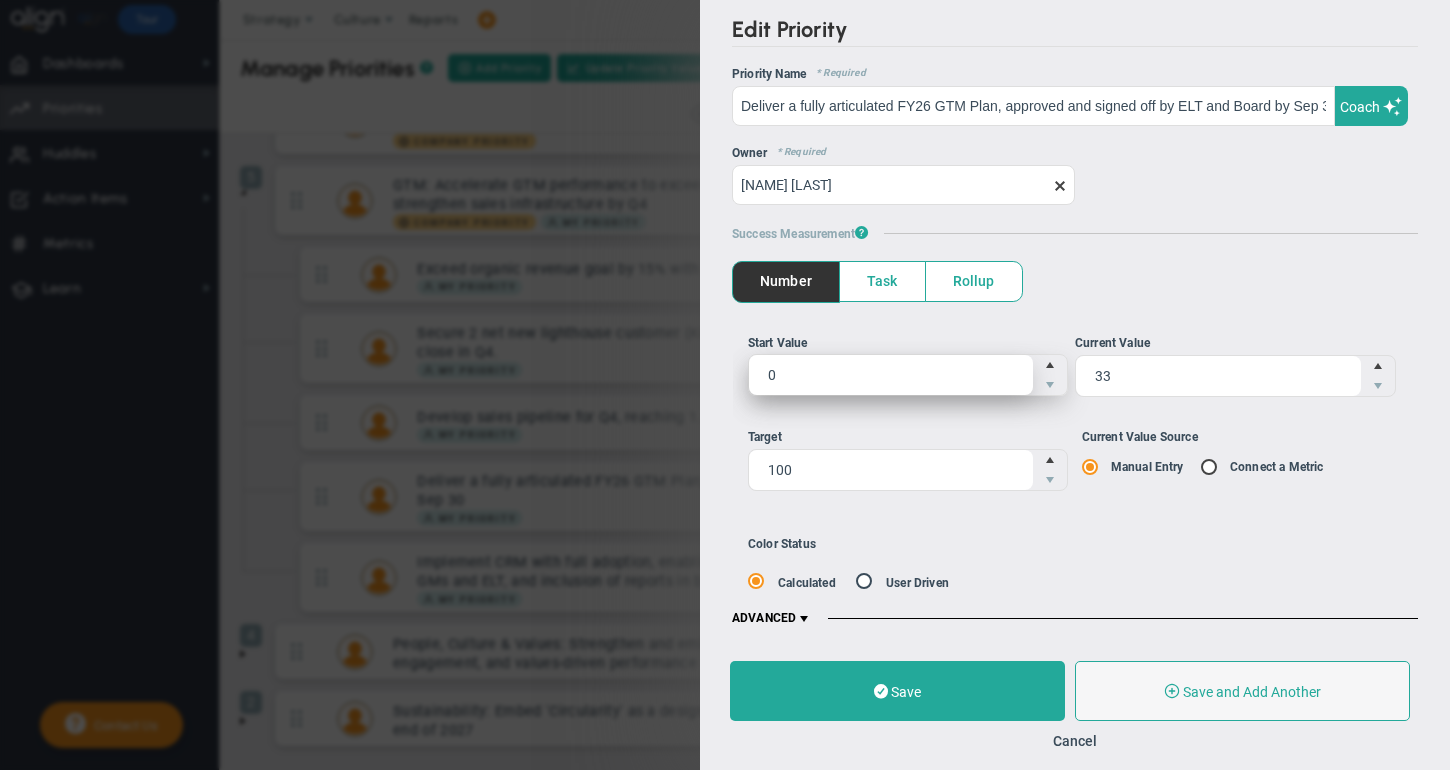 drag, startPoint x: 1132, startPoint y: 376, endPoint x: 809, endPoint y: 362, distance: 323.30325 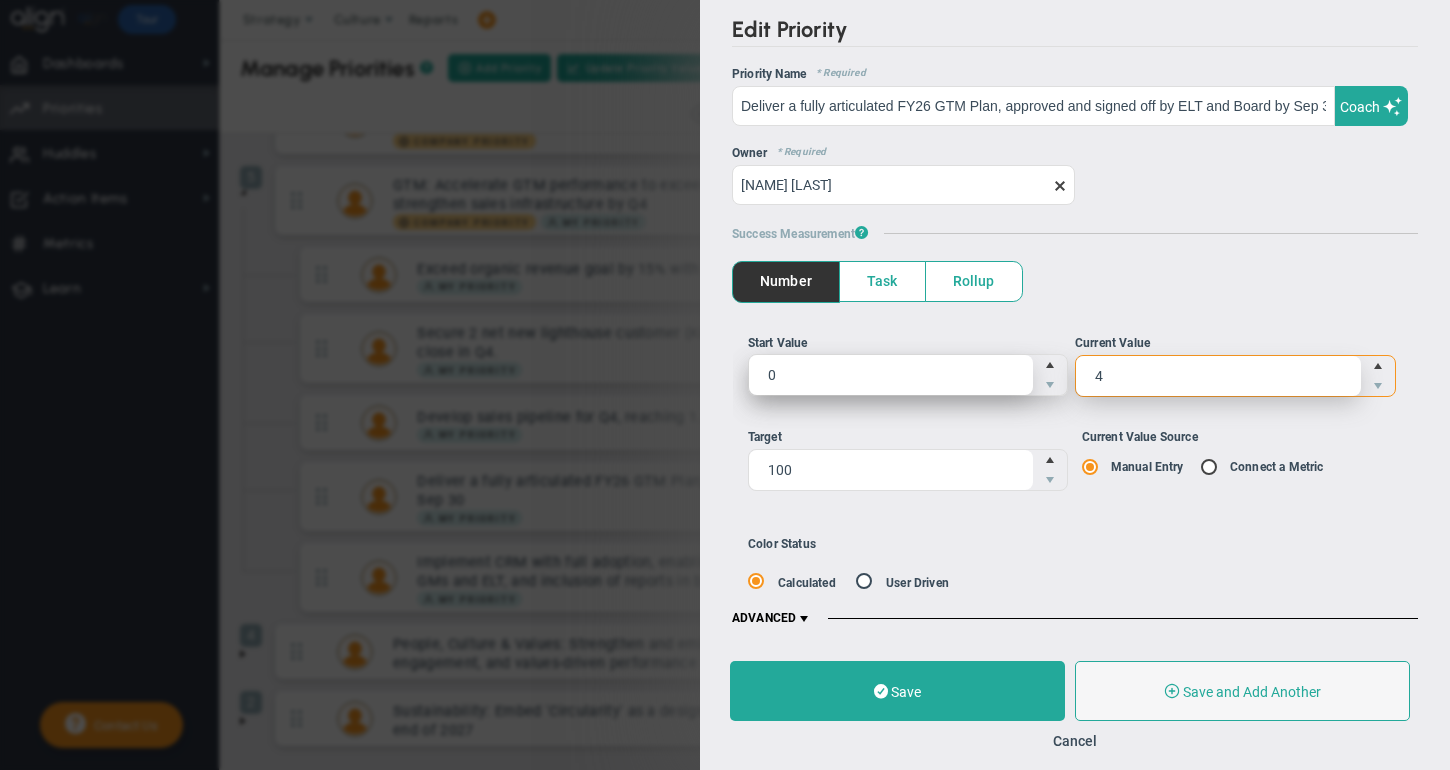 type on "45" 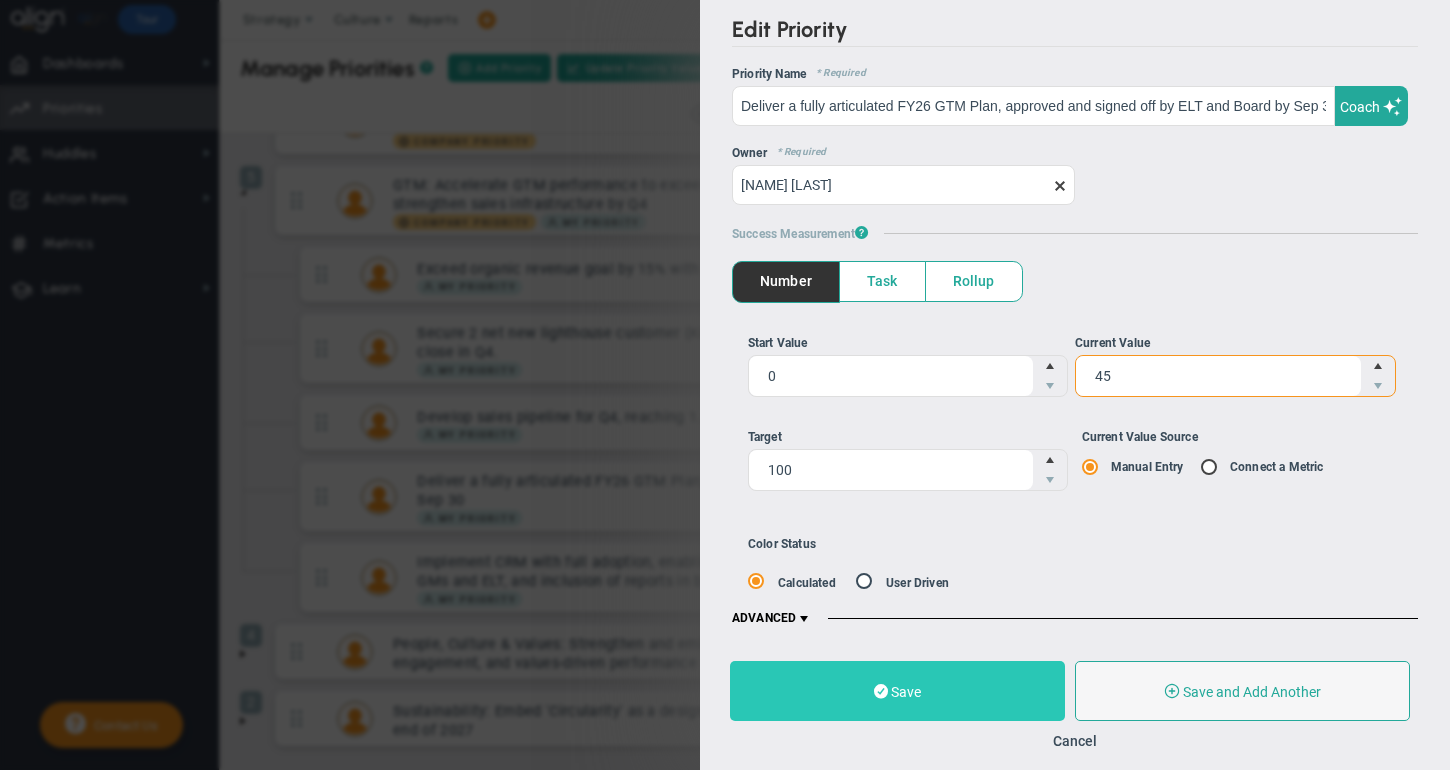 type on "45" 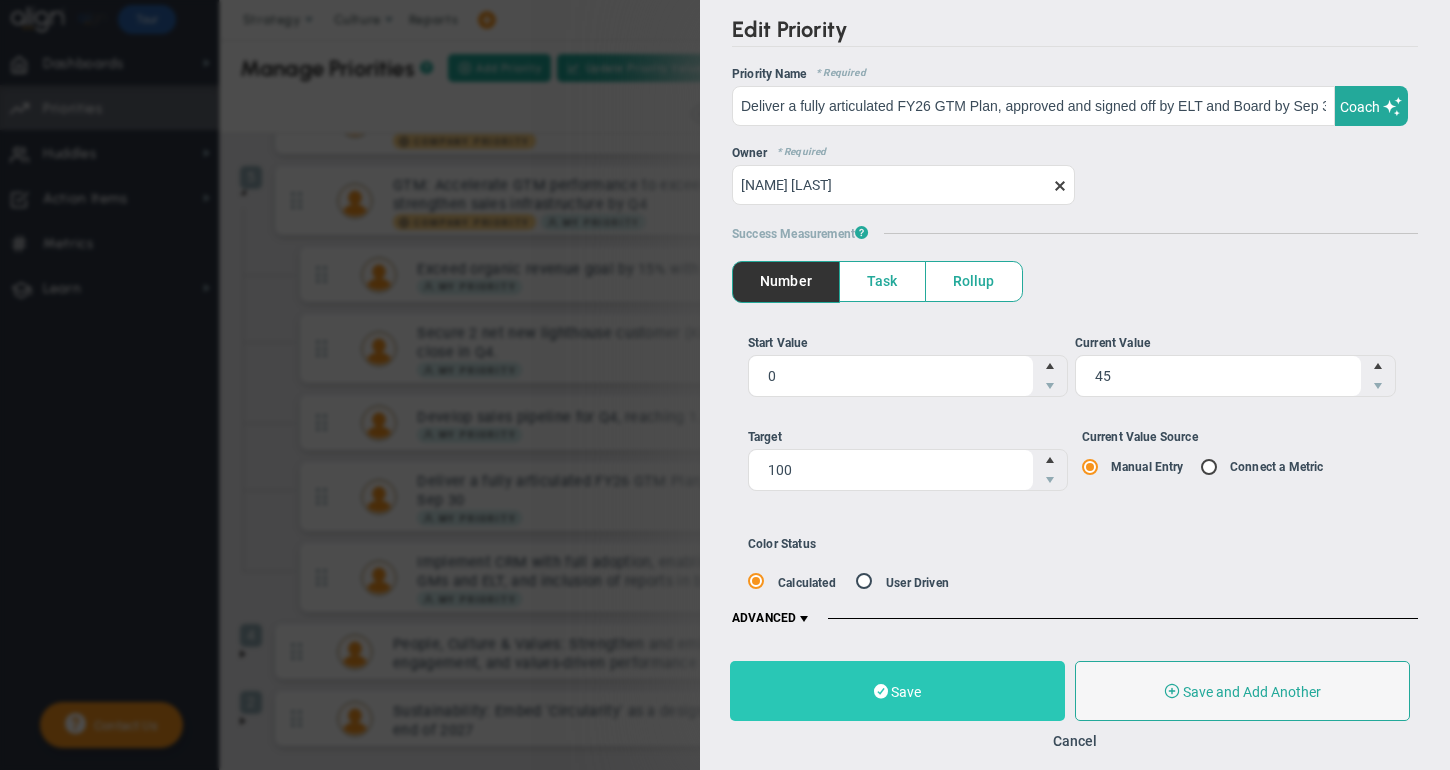 click on "Save" at bounding box center (897, 691) 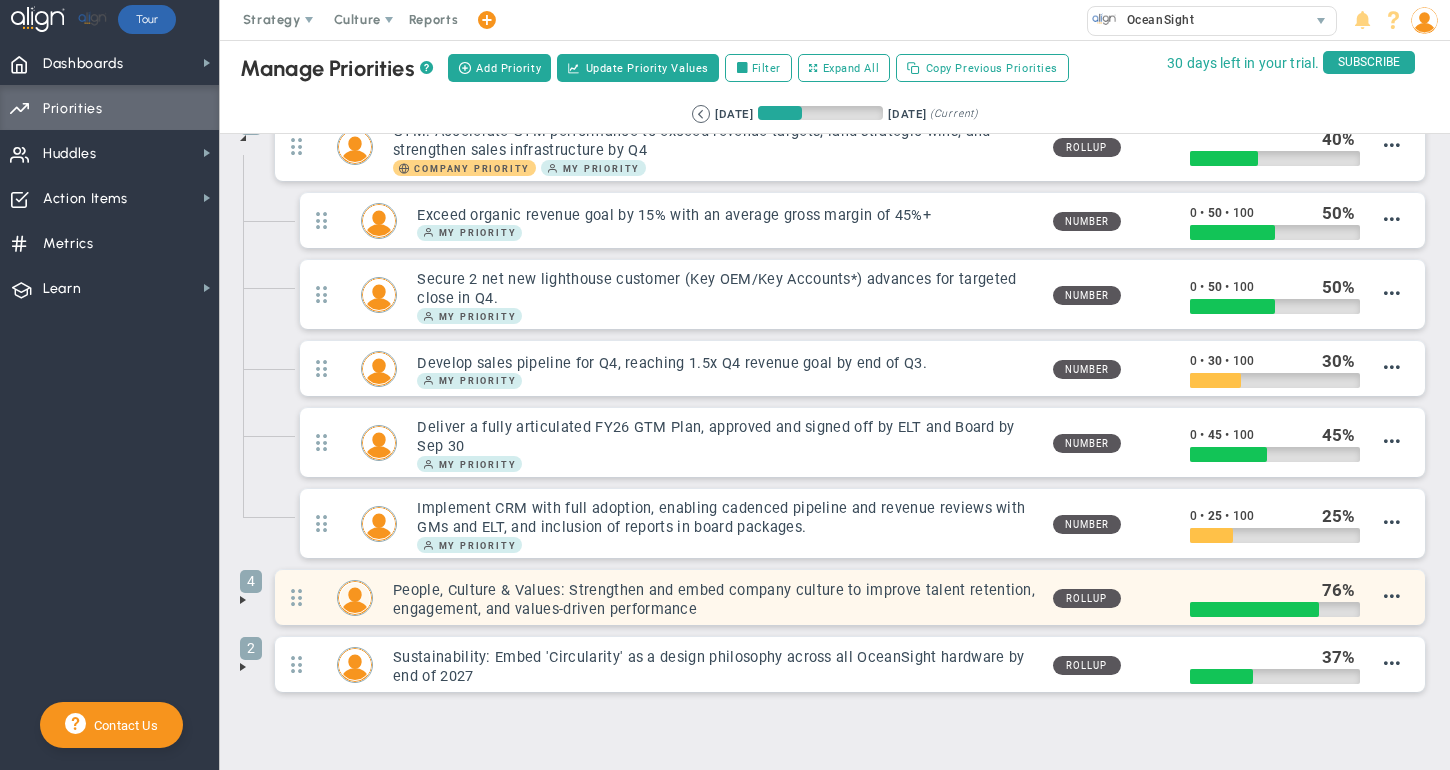 scroll, scrollTop: 214, scrollLeft: 0, axis: vertical 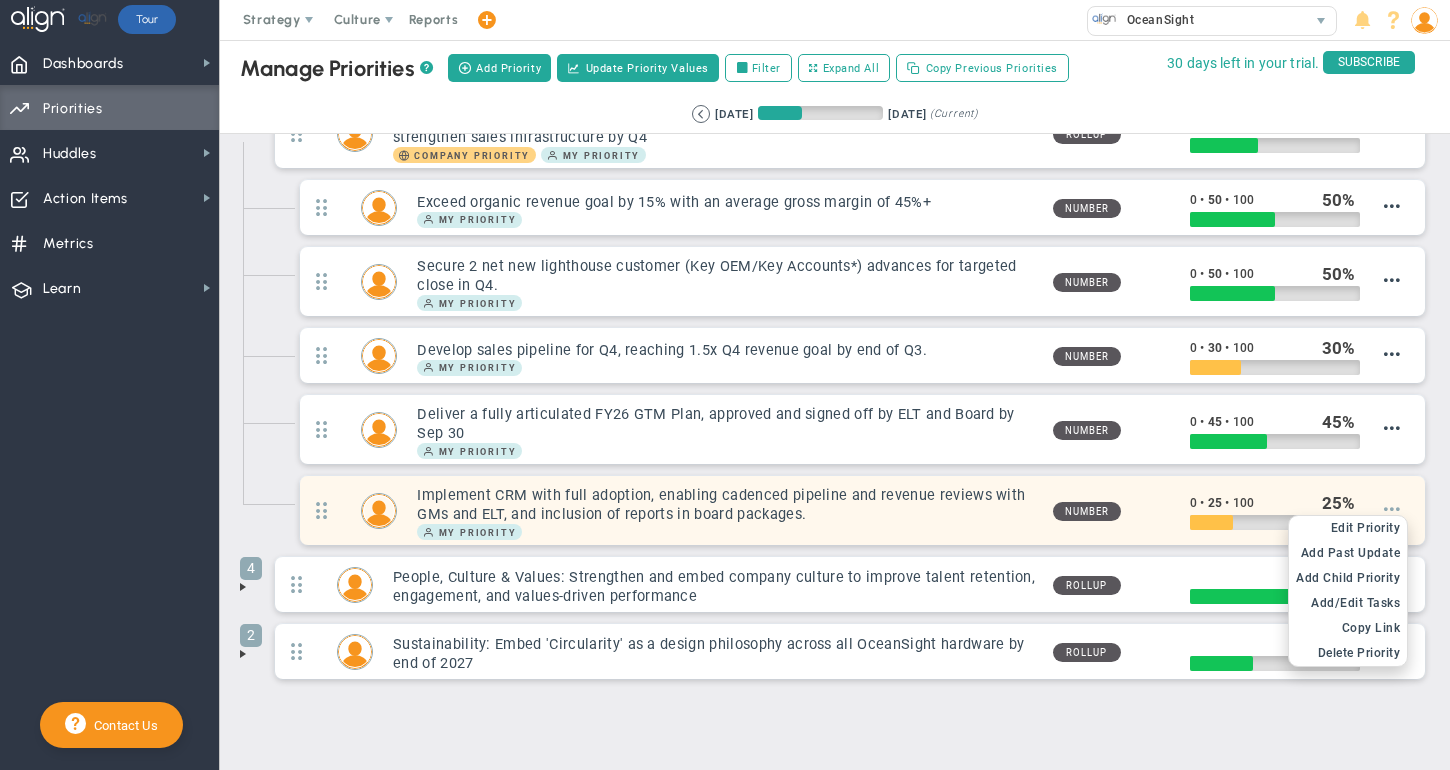 click at bounding box center [1392, 509] 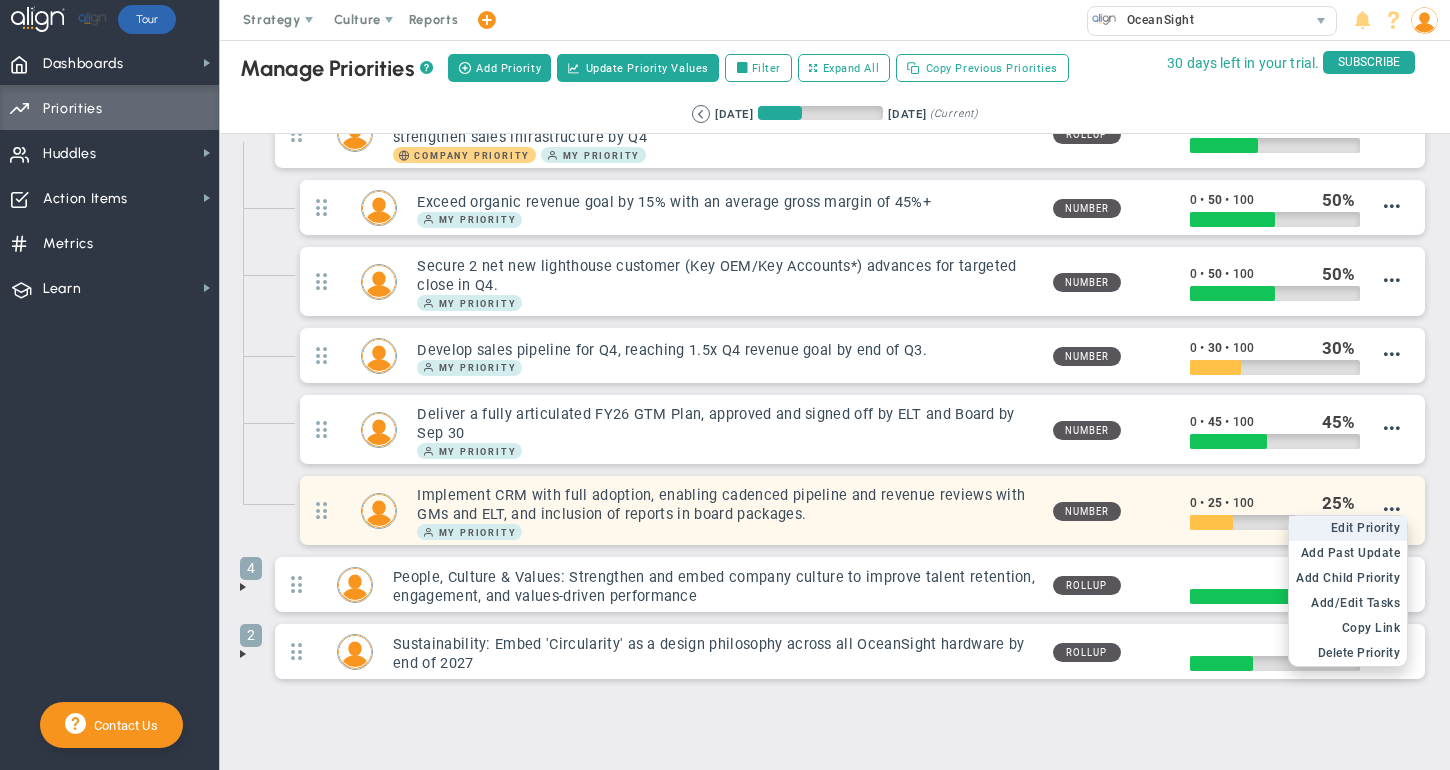 click on "Edit Priority" at bounding box center [1366, 528] 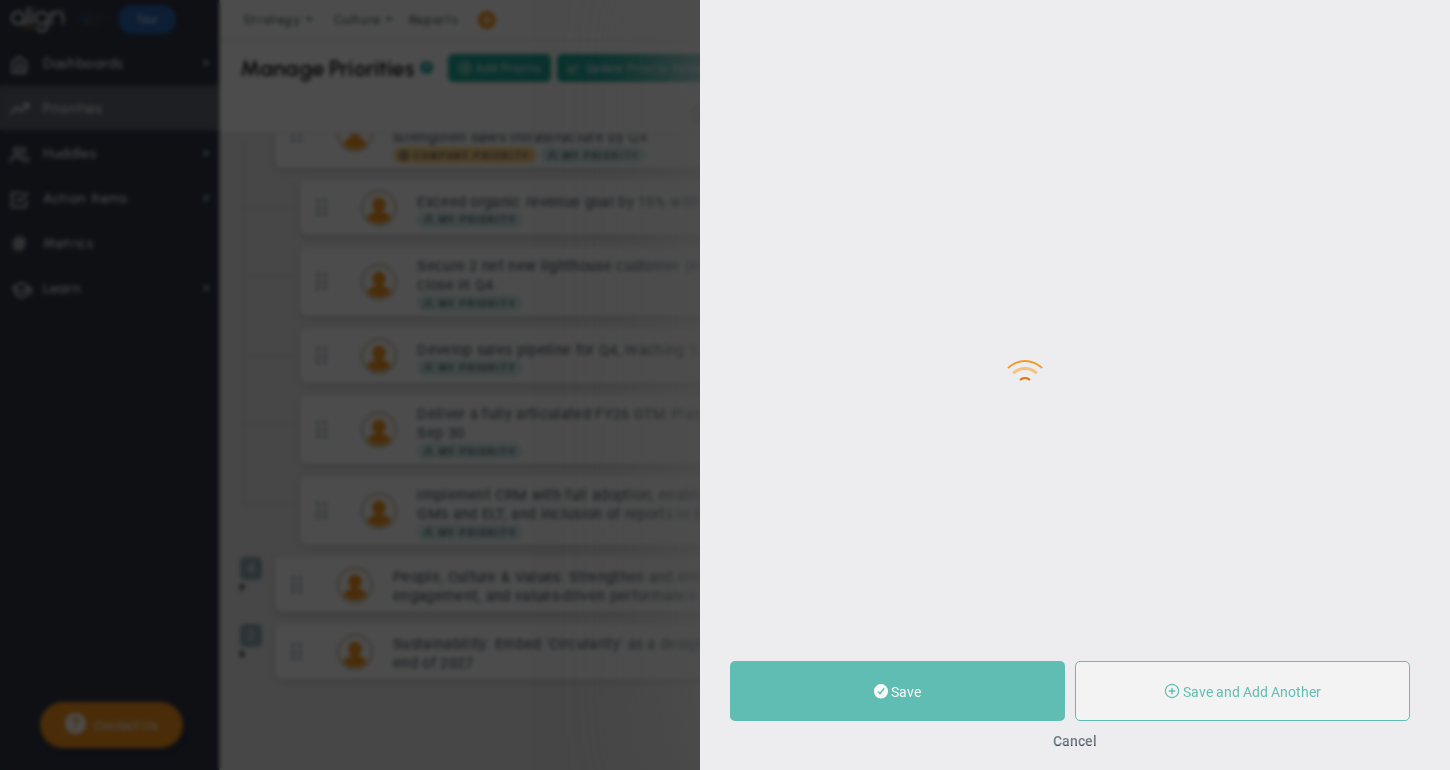 type on "Implement CRM with full adoption, enabling cadenced pipeline and revenue reviews with GMs and ELT, and inclusion of reports in board packages." 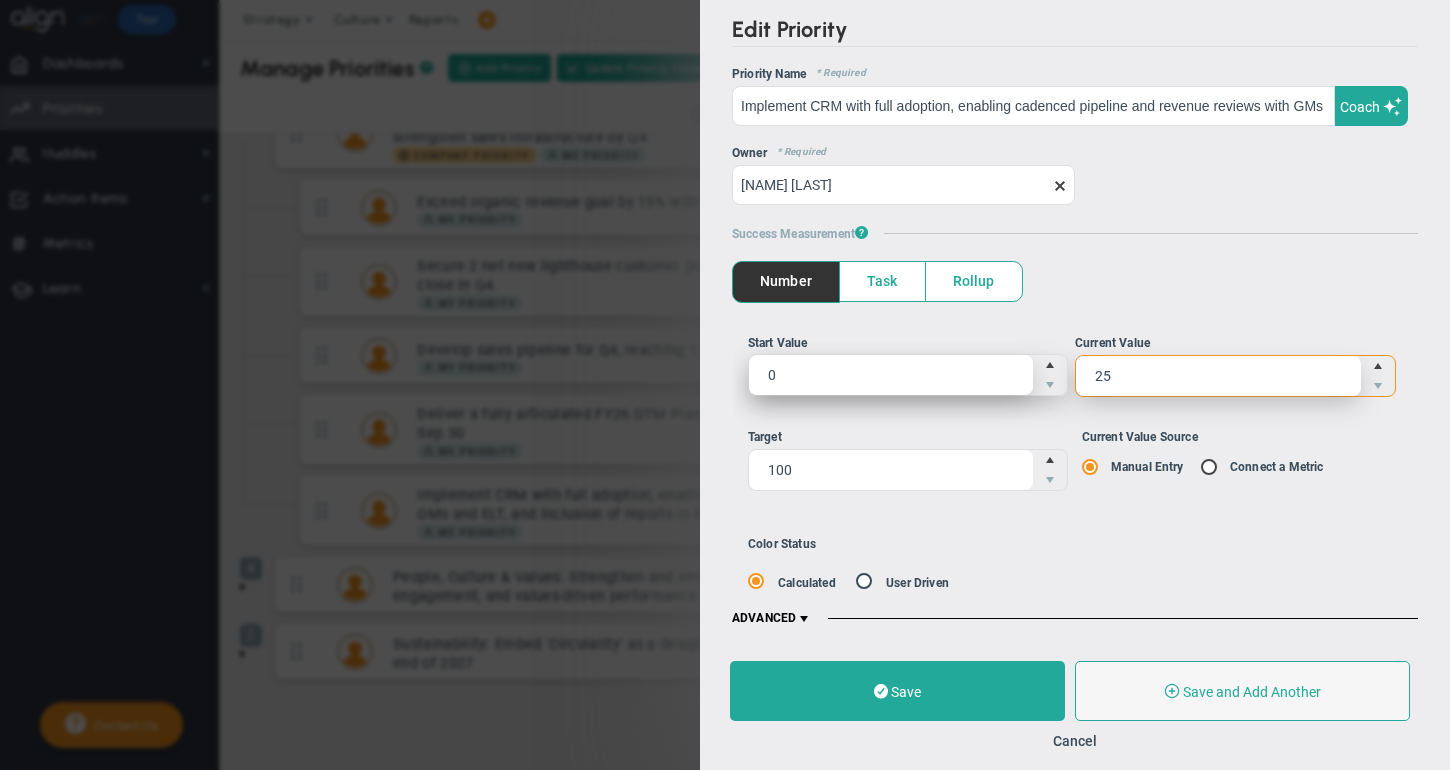 drag, startPoint x: 1185, startPoint y: 380, endPoint x: 953, endPoint y: 369, distance: 232.26064 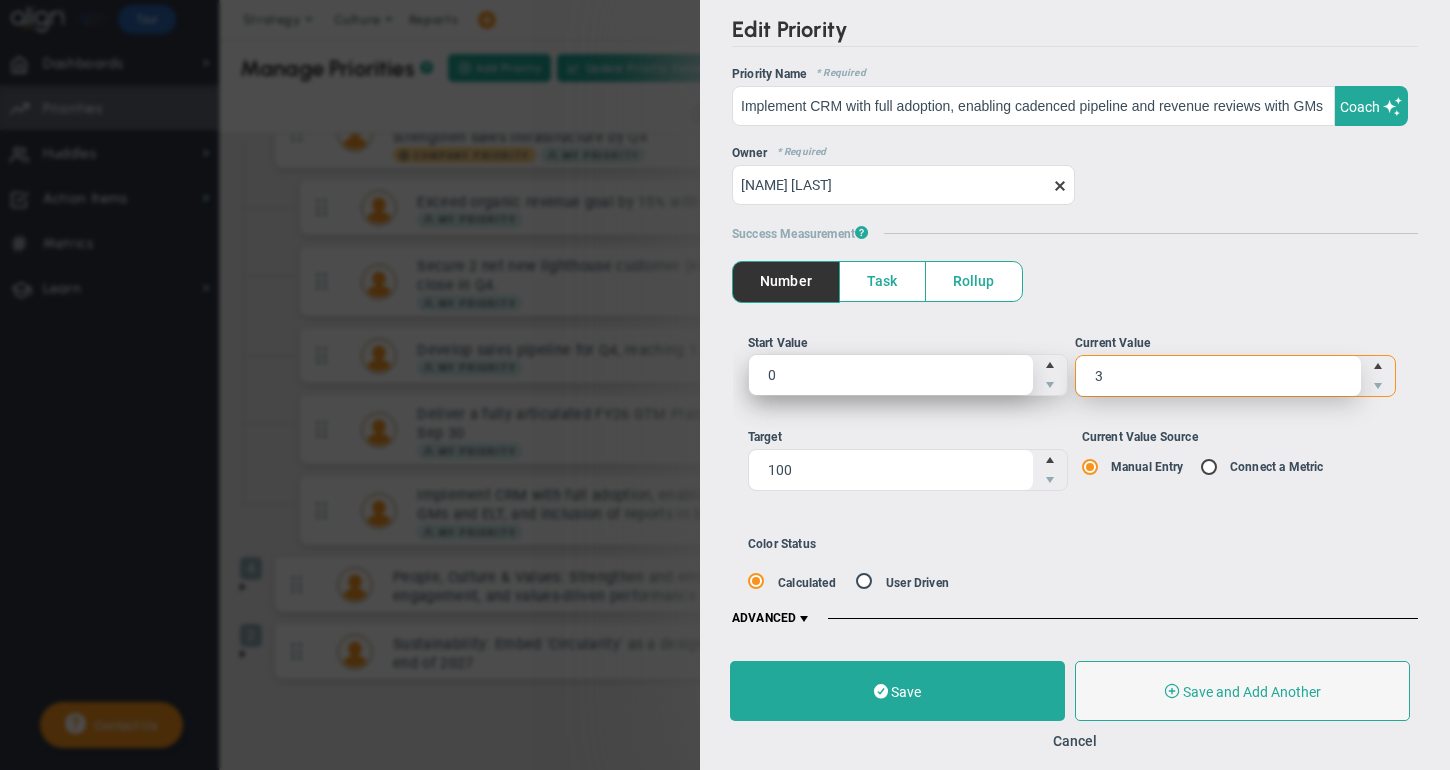 type on "35" 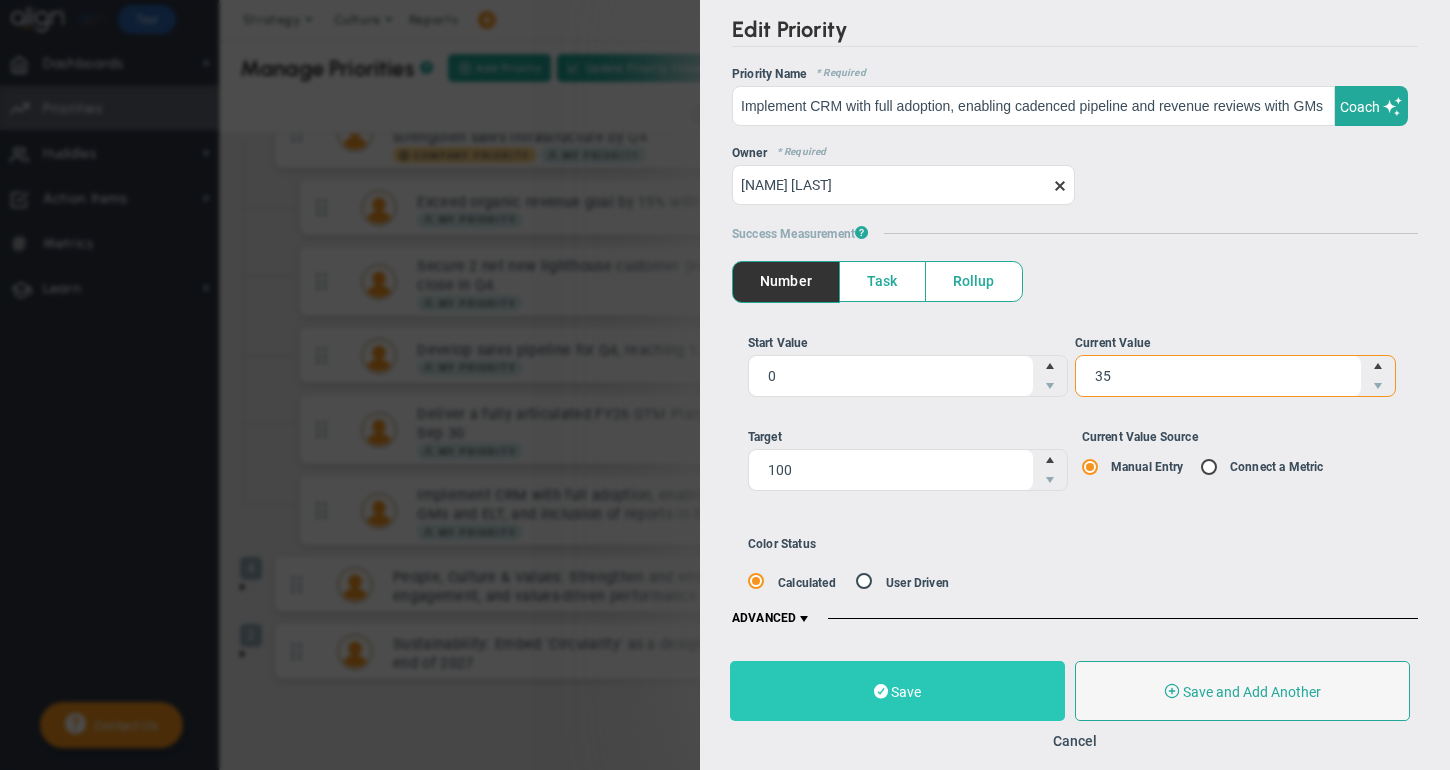type on "35" 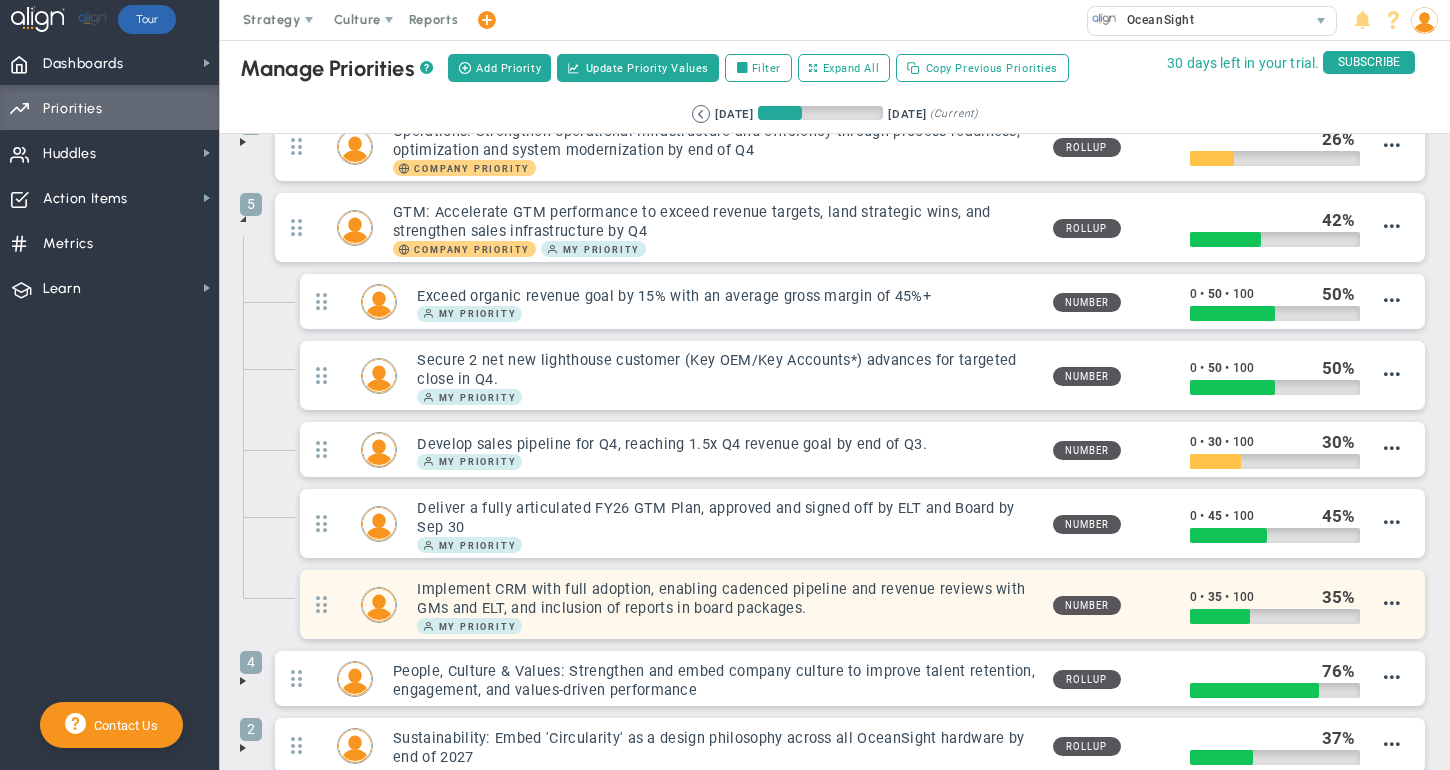 scroll, scrollTop: 0, scrollLeft: 0, axis: both 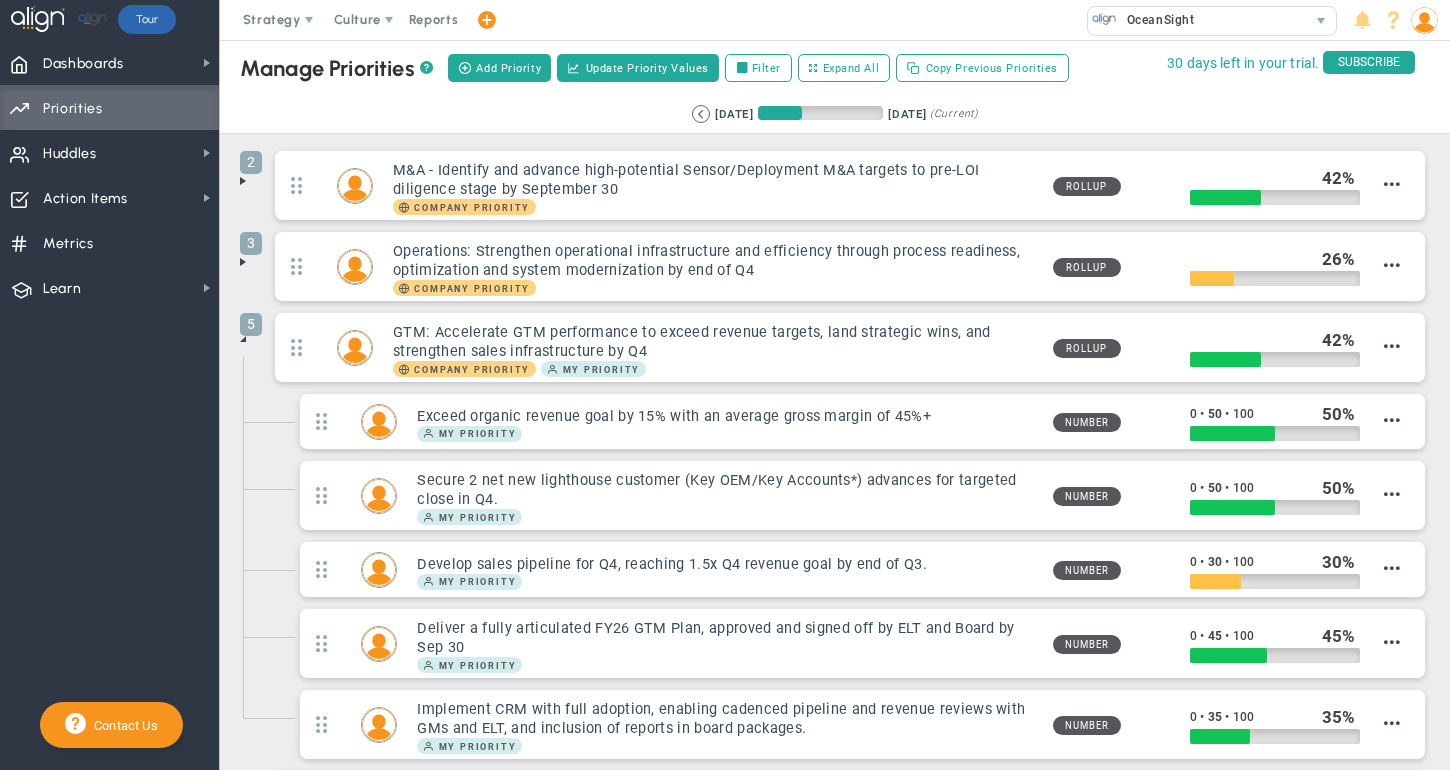 click at bounding box center [243, 339] 